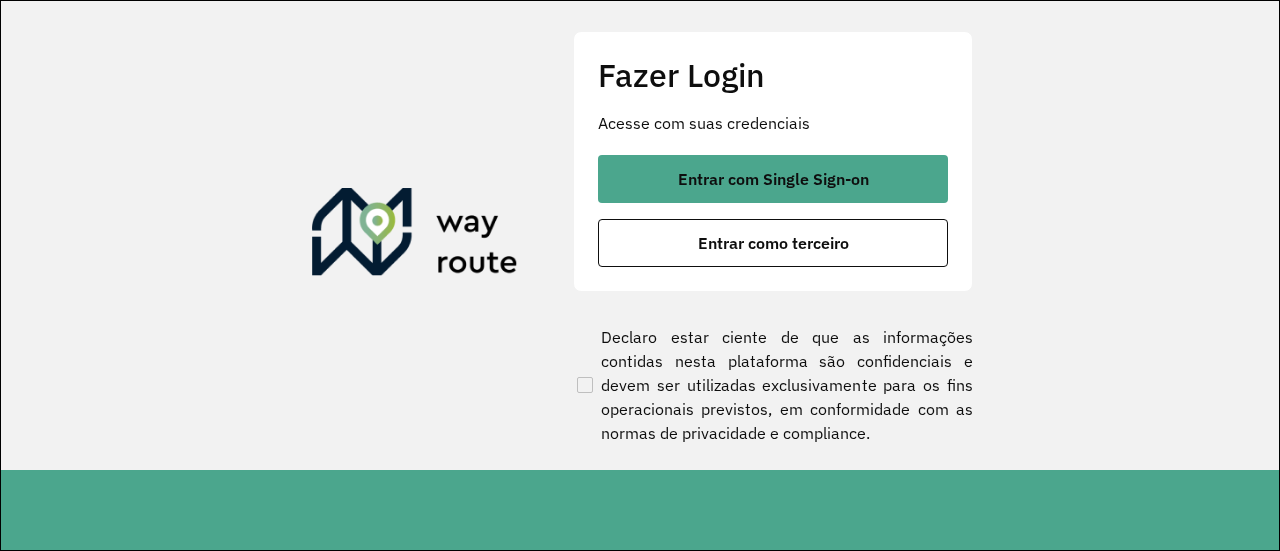 scroll, scrollTop: 0, scrollLeft: 0, axis: both 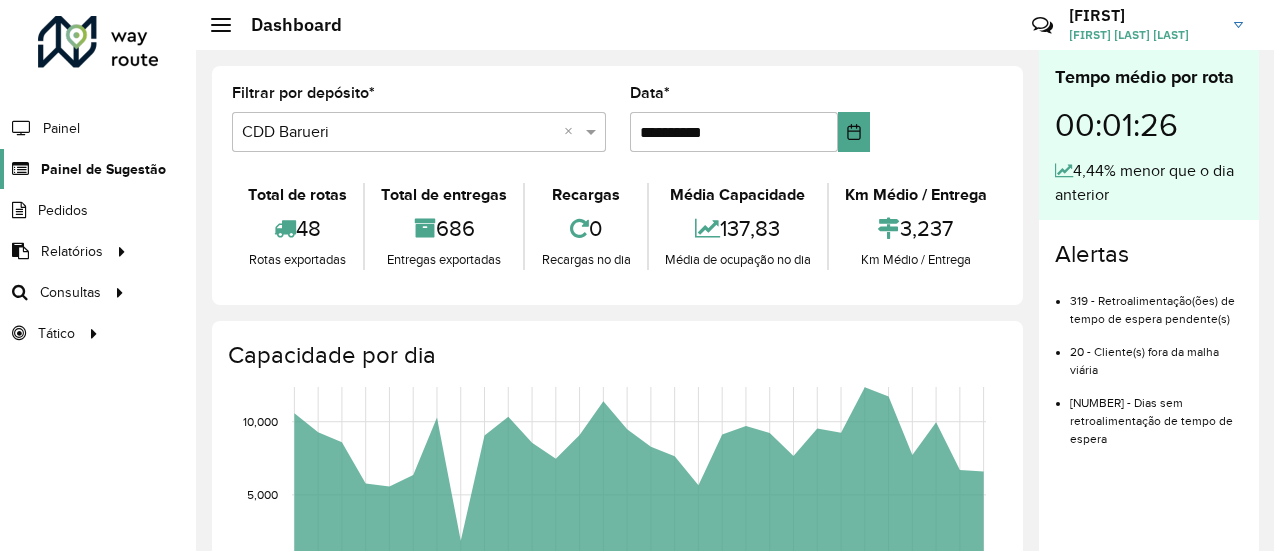 click on "Painel de Sugestão" 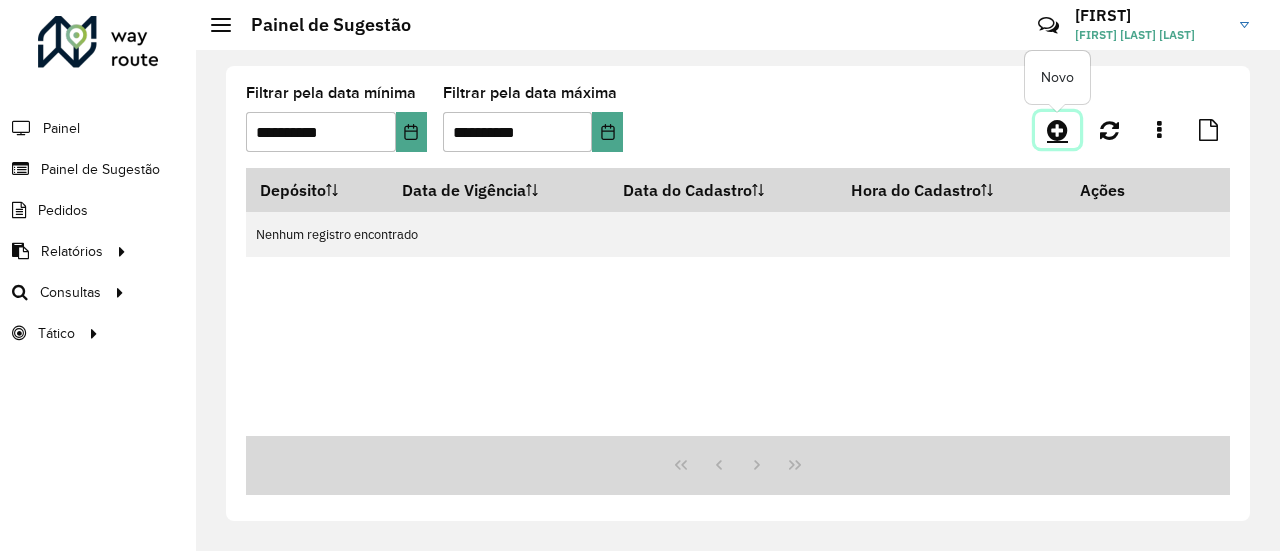 click 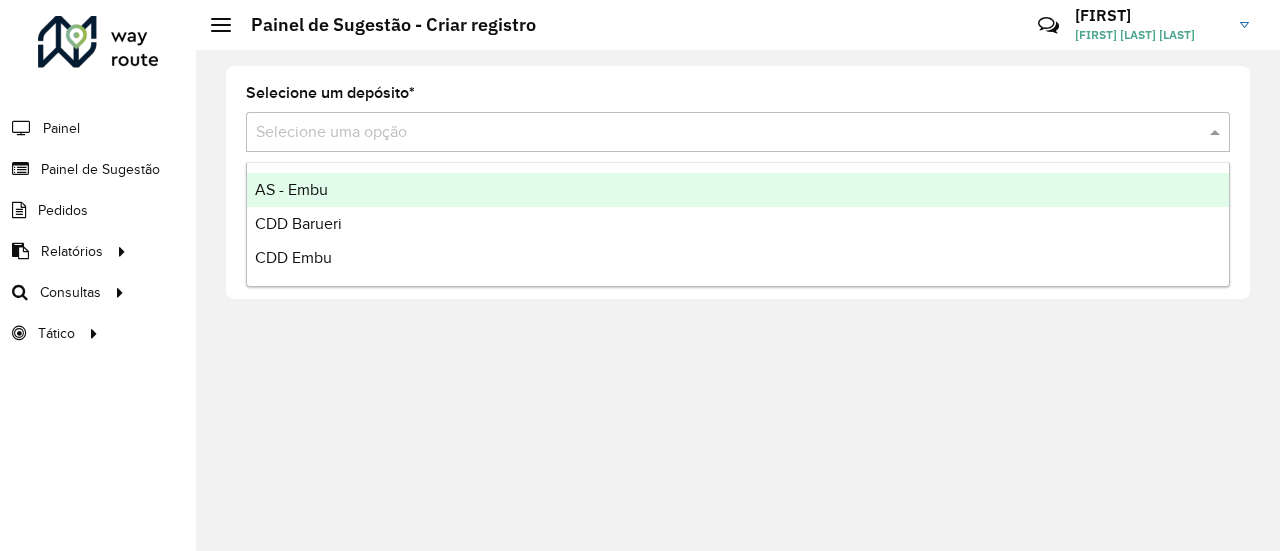 click at bounding box center (718, 133) 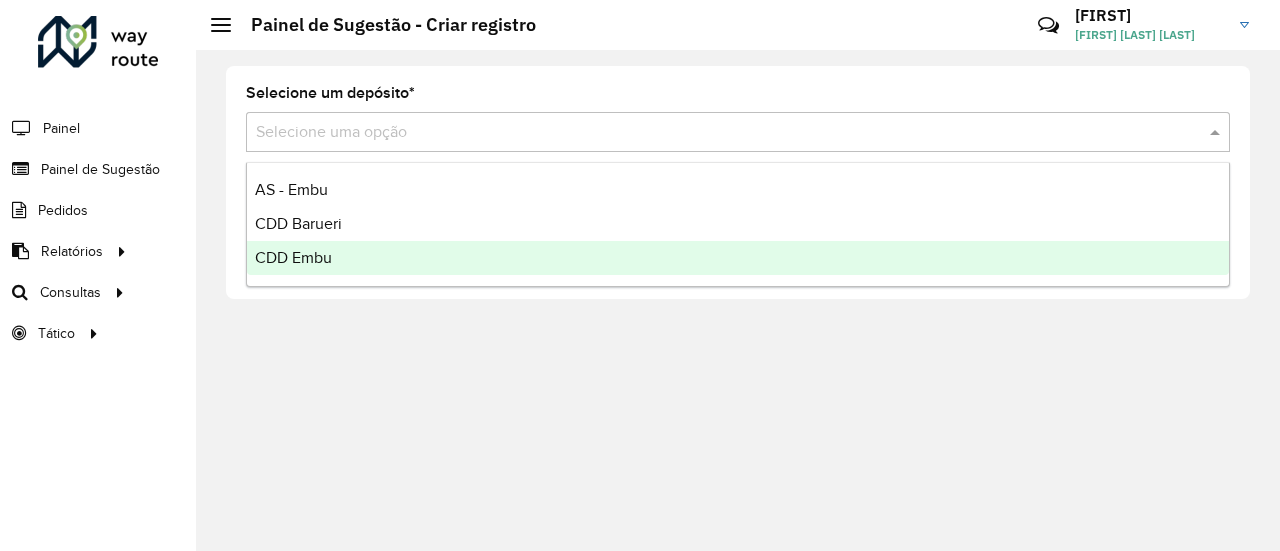 click on "CDD Embu" at bounding box center [293, 257] 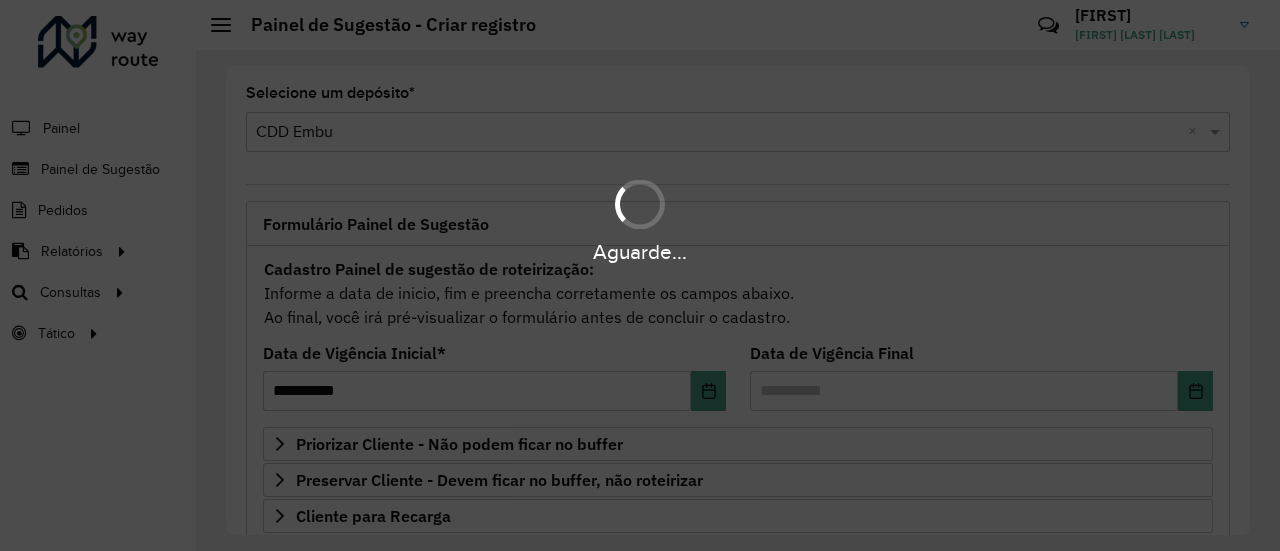 click on "Aguarde..." at bounding box center (640, 220) 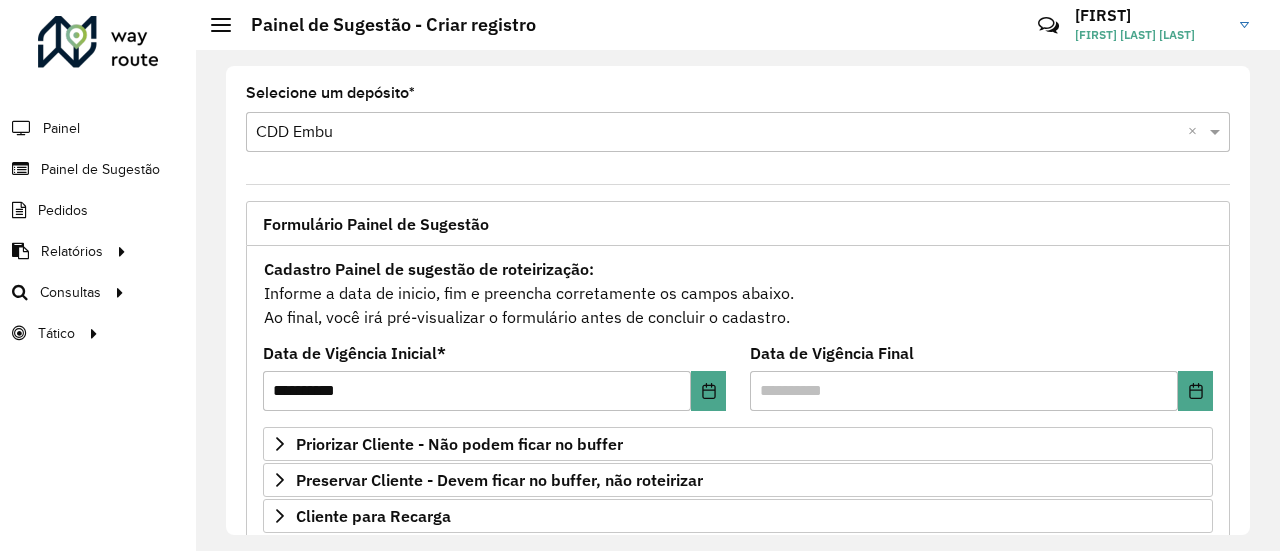 click on "**********" 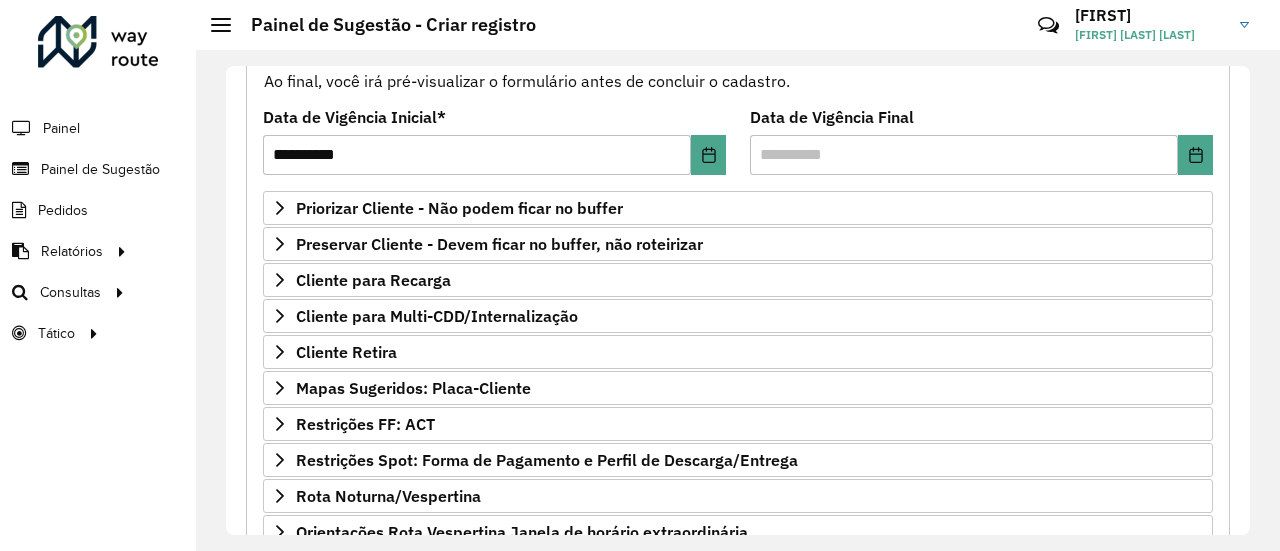 scroll, scrollTop: 300, scrollLeft: 0, axis: vertical 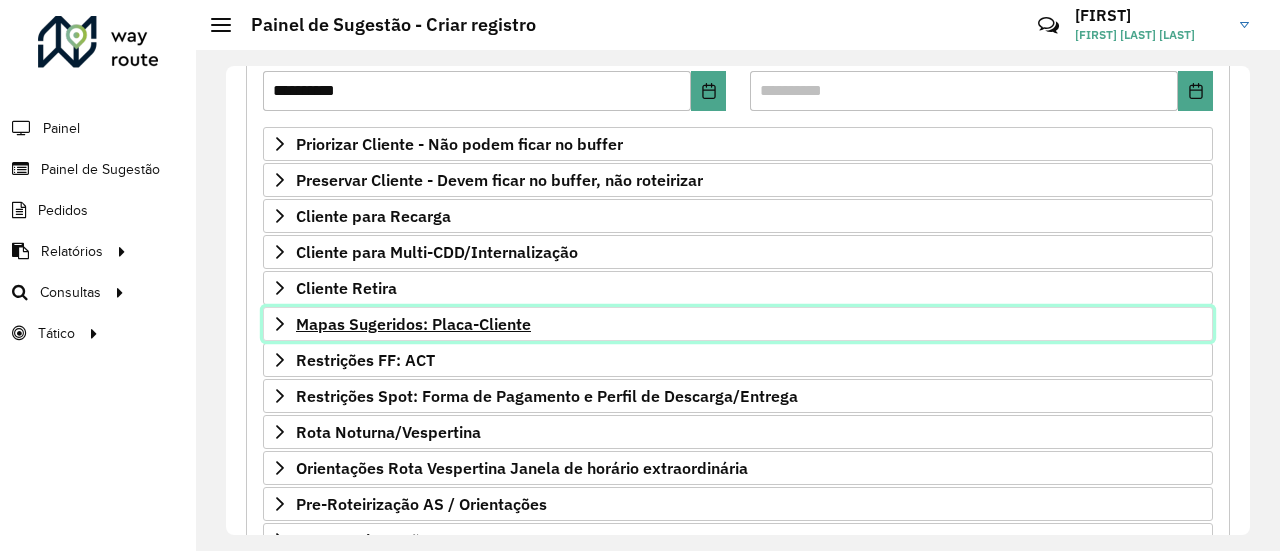 click on "Mapas Sugeridos: Placa-Cliente" at bounding box center (413, 324) 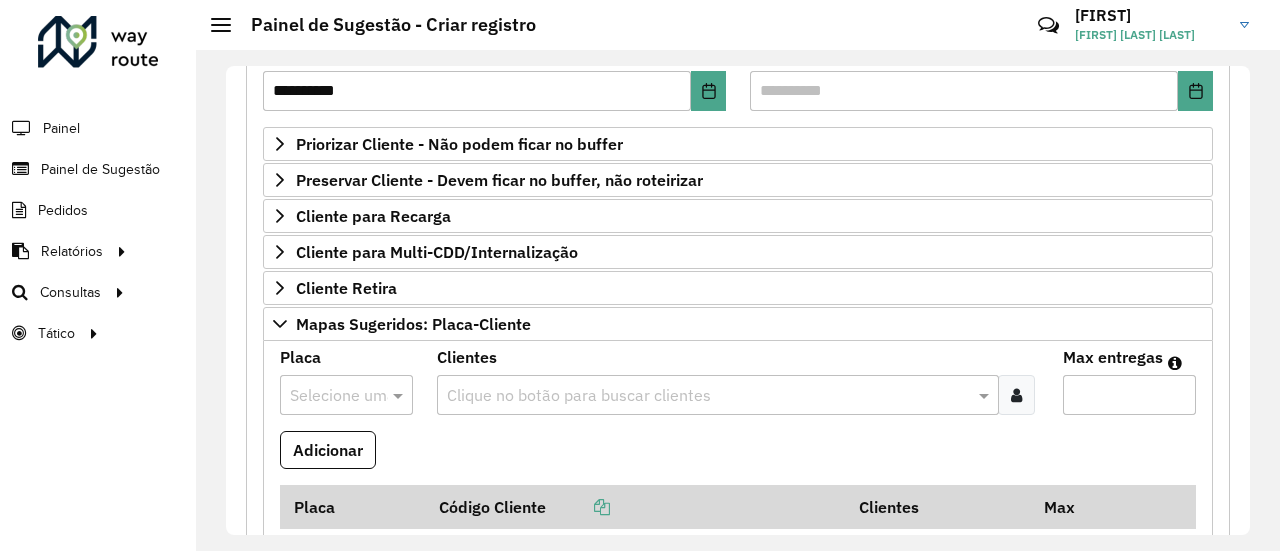 click at bounding box center (708, 396) 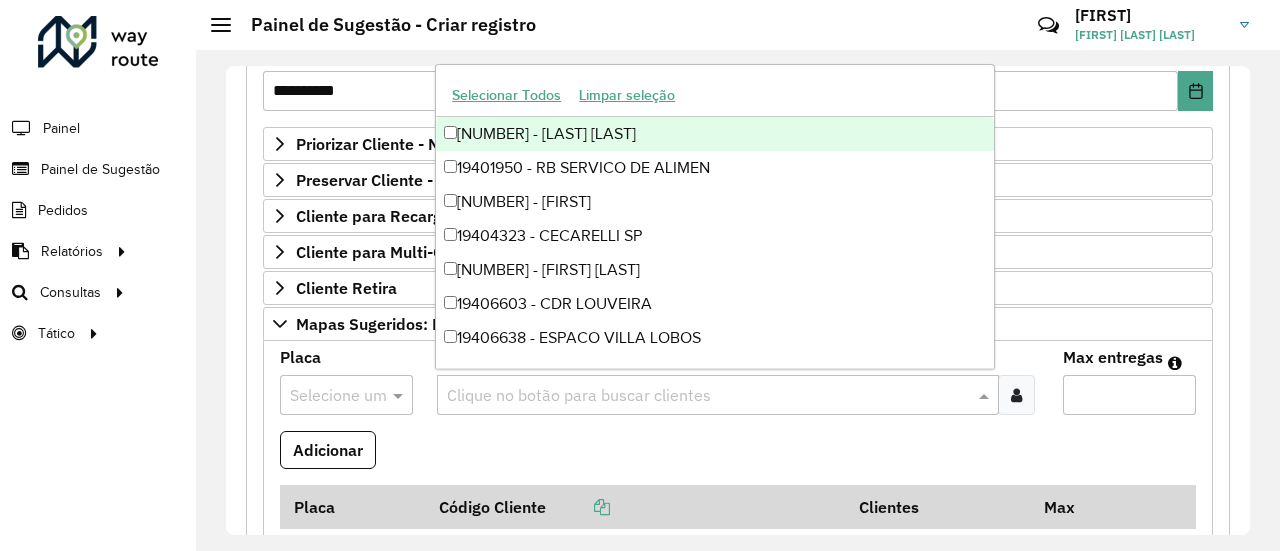 paste on "*****" 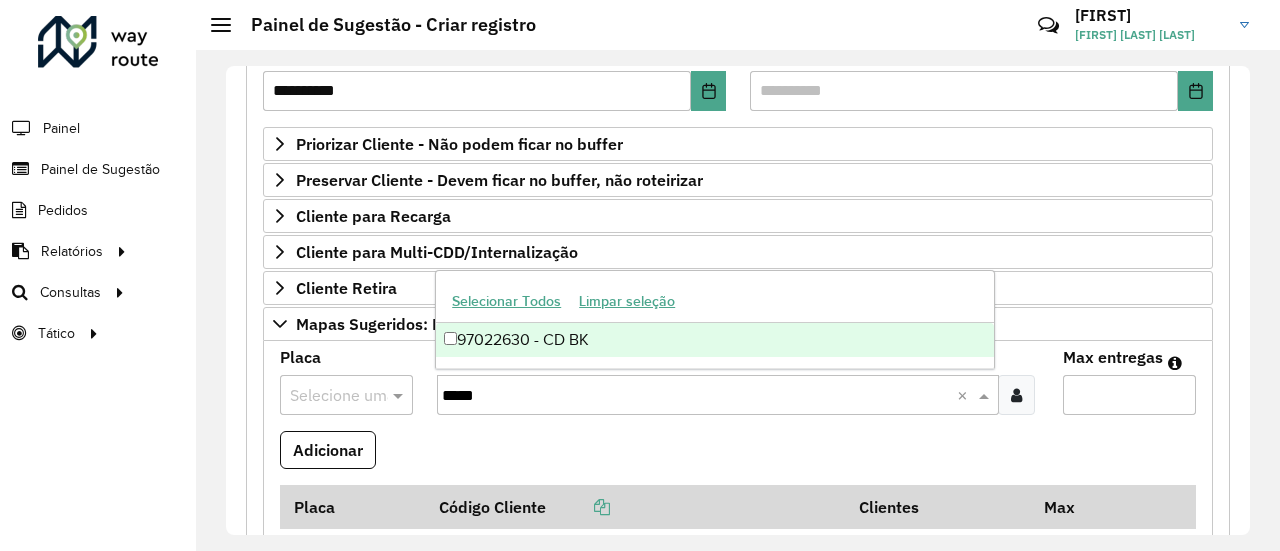click on "97022630 - CD BK" at bounding box center (715, 340) 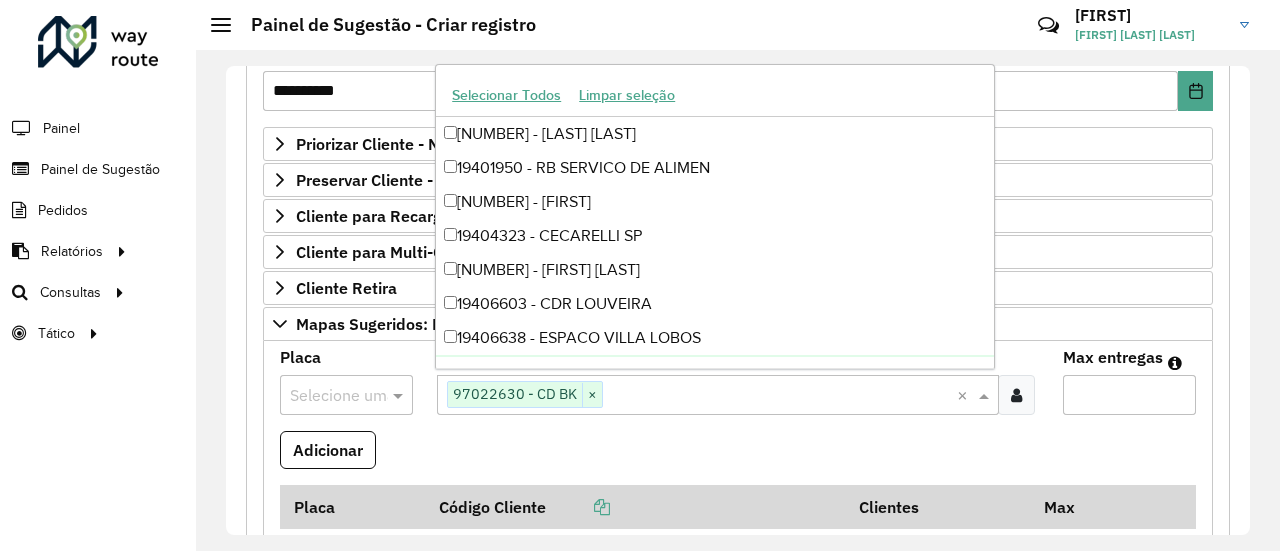 click on "Adicionar" at bounding box center [738, 458] 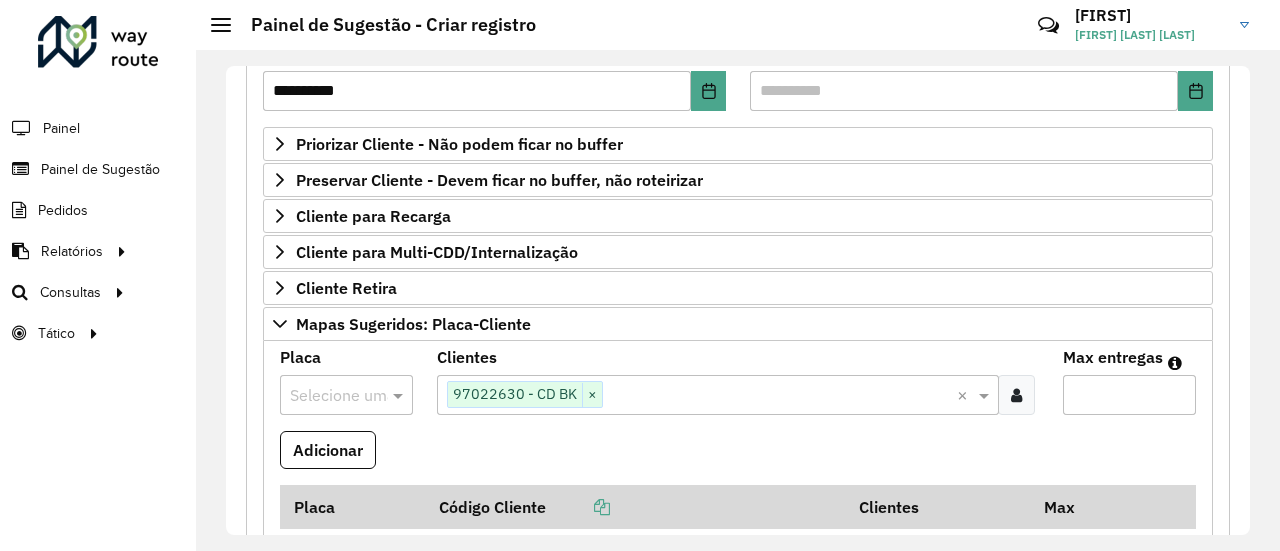 scroll, scrollTop: 500, scrollLeft: 0, axis: vertical 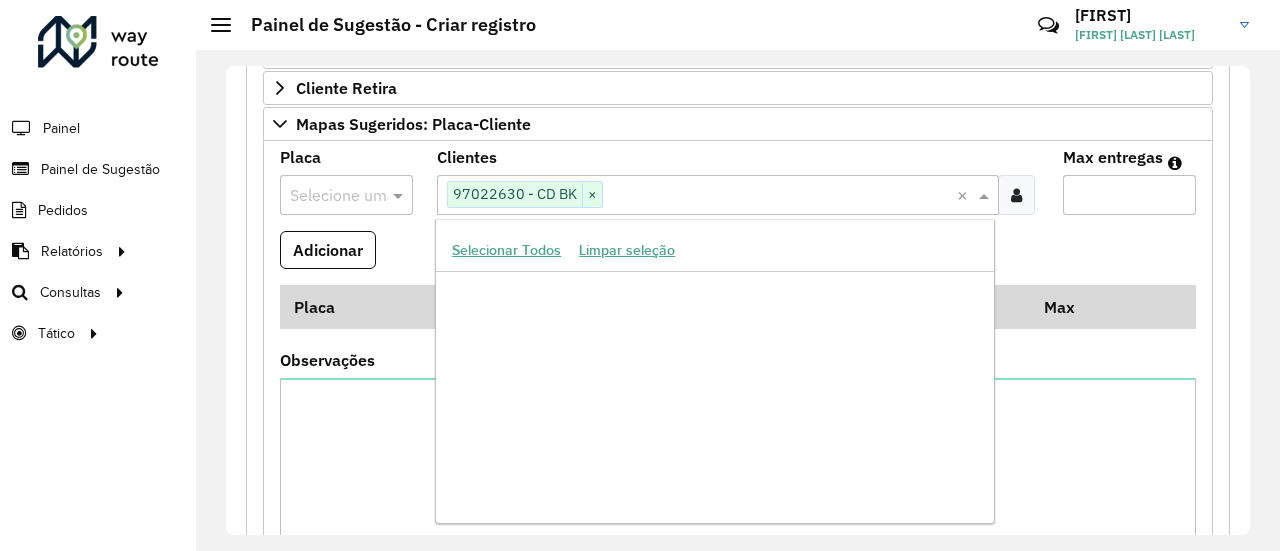 click at bounding box center [780, 196] 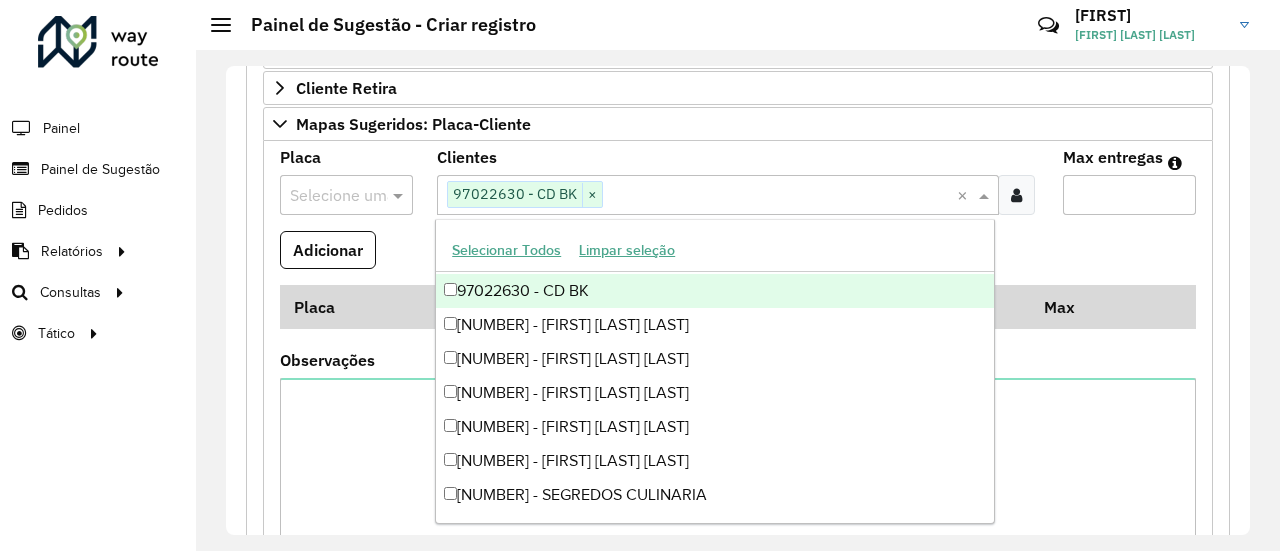 paste on "*****" 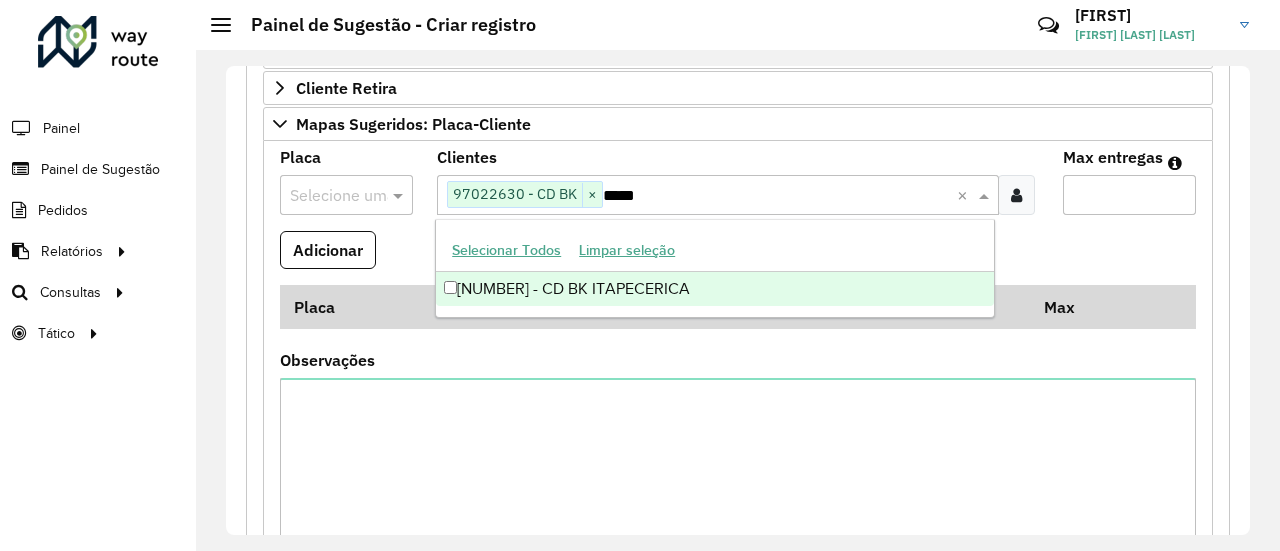 scroll, scrollTop: 0, scrollLeft: 0, axis: both 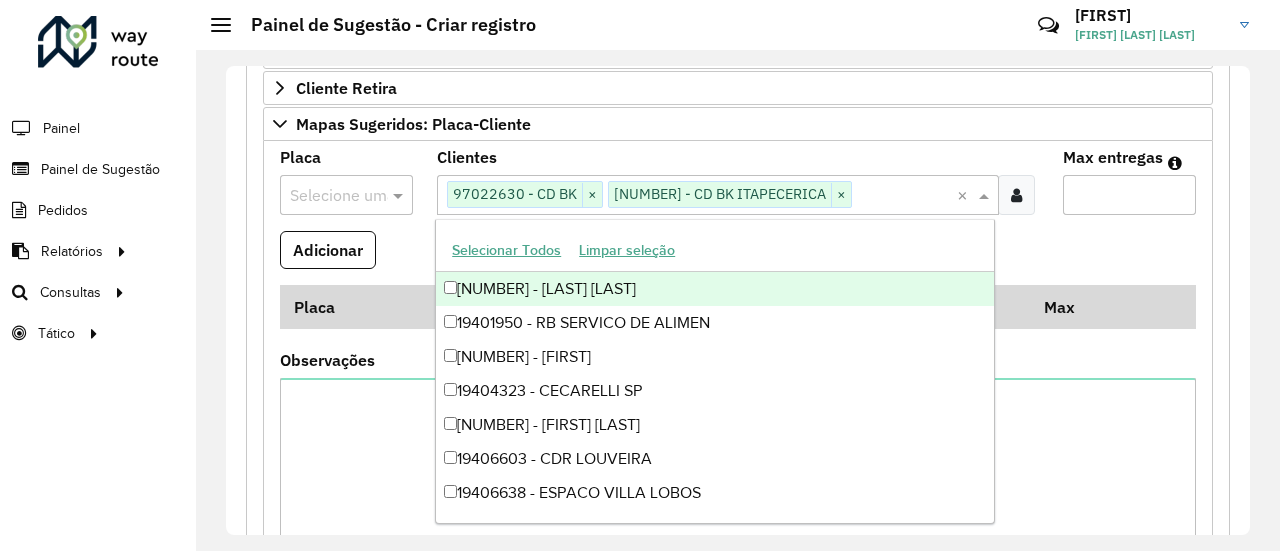 click on "Adicionar" at bounding box center (738, 258) 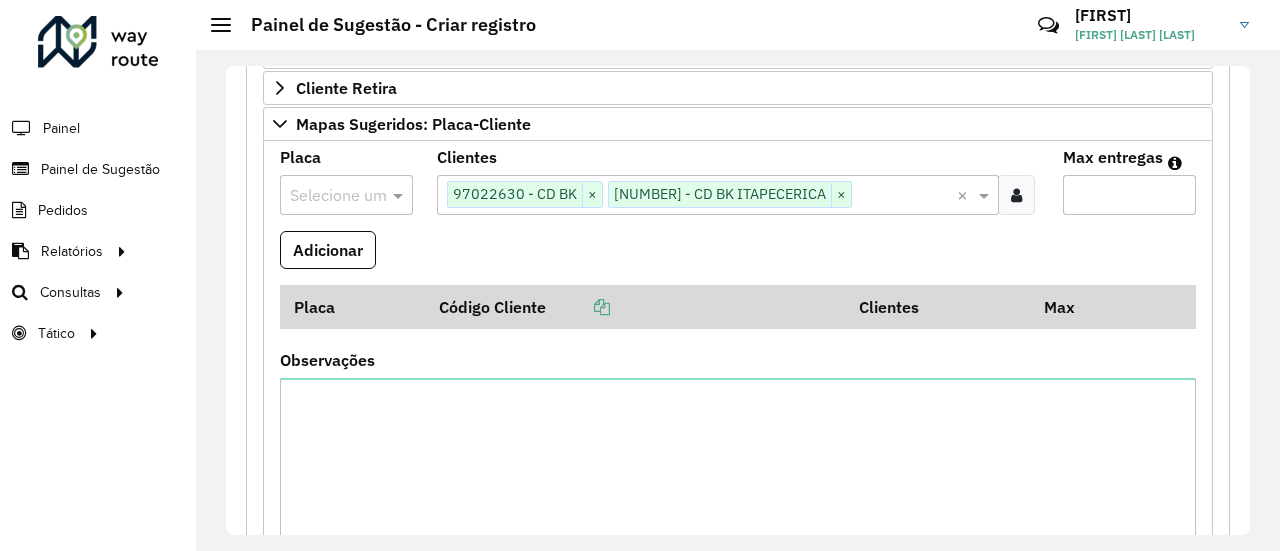 click on "Placa  Selecione uma opção" at bounding box center (346, 182) 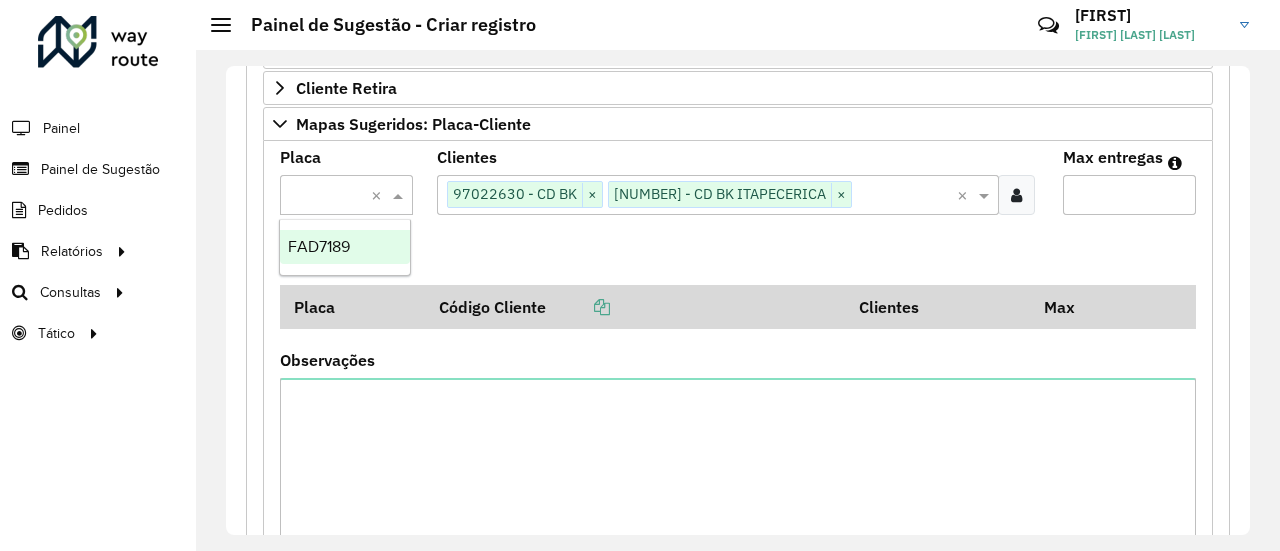 type on "*******" 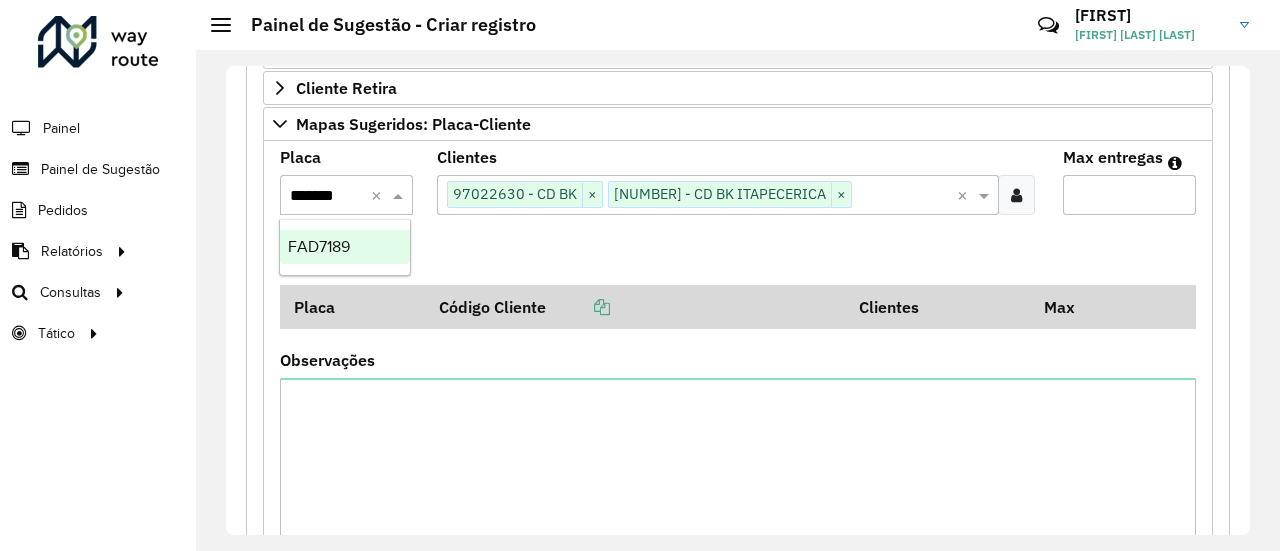 click on "FAD7189" at bounding box center [345, 247] 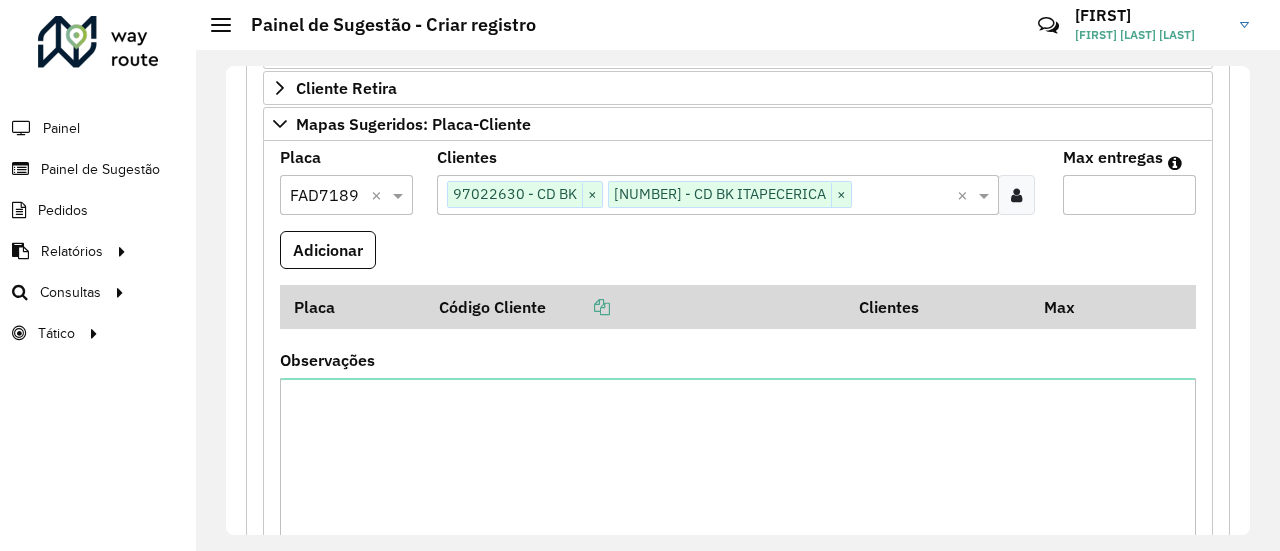 click on "Adicionar" at bounding box center [738, 258] 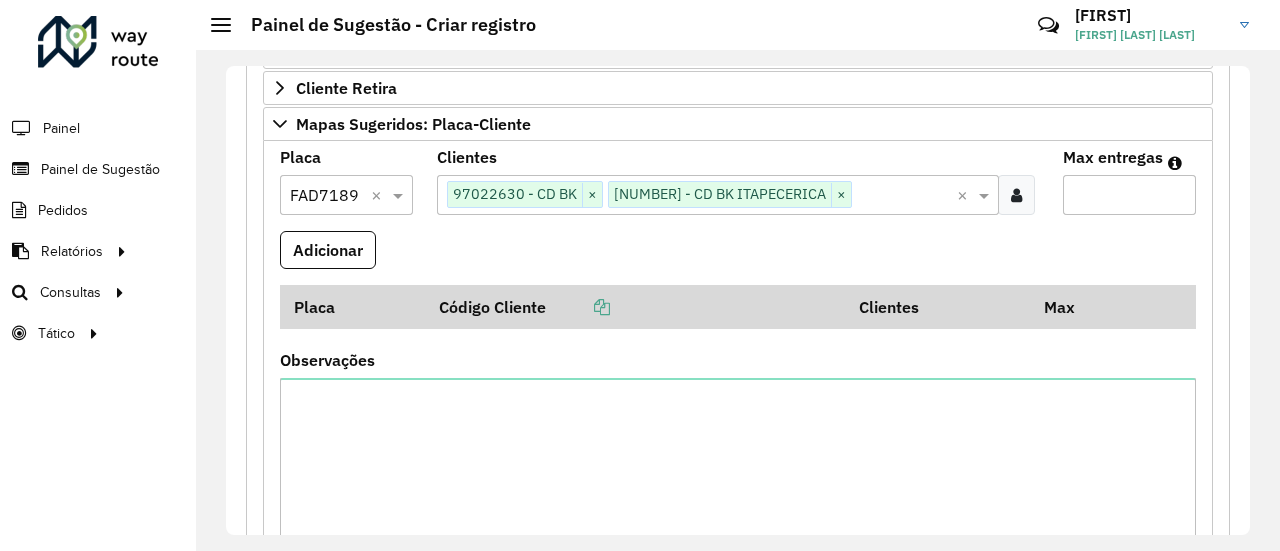 type on "*" 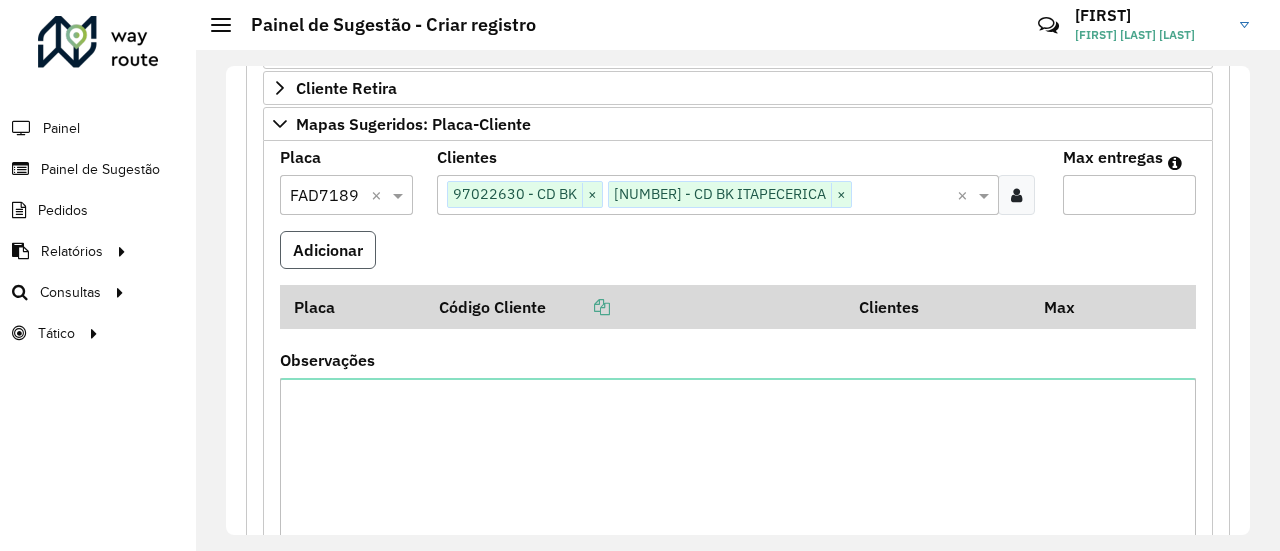 click on "Adicionar" at bounding box center (328, 250) 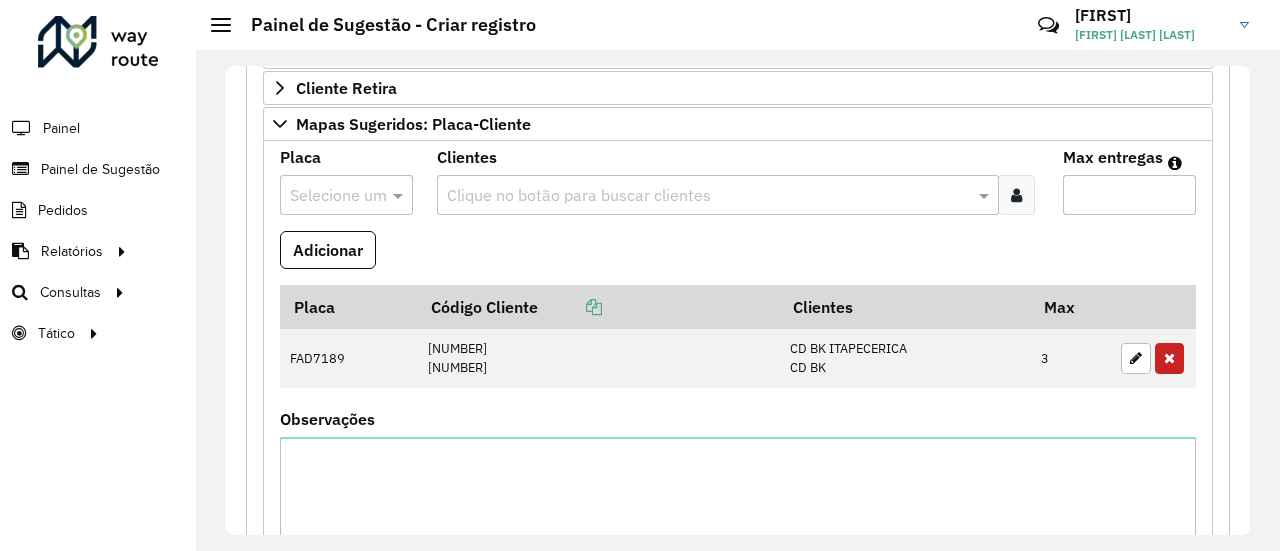 click on "Adicionar" at bounding box center (738, 258) 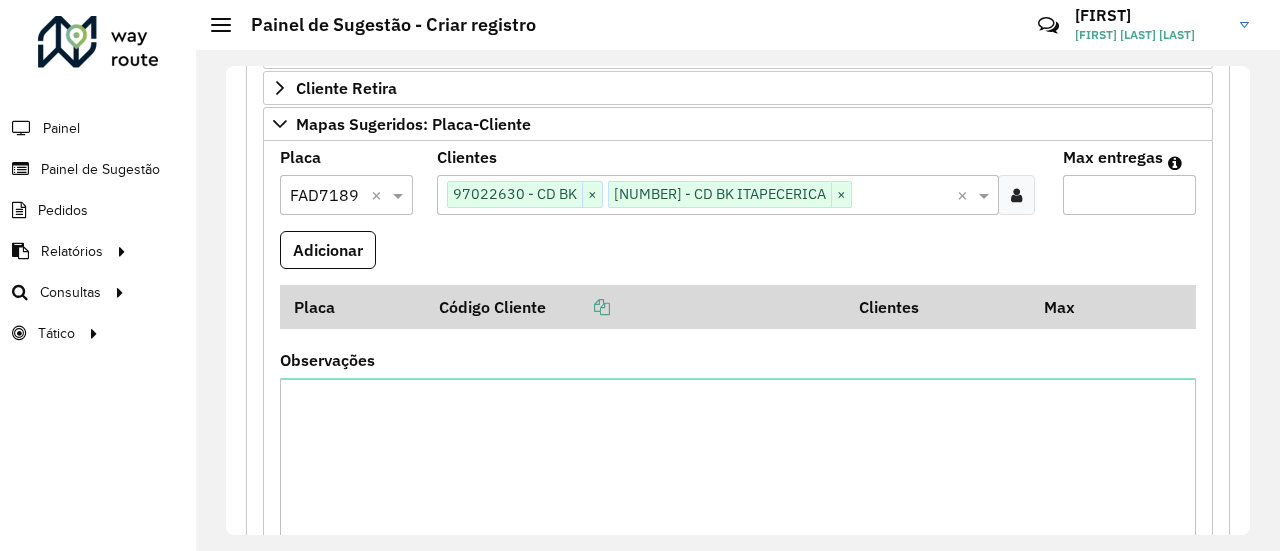 click at bounding box center (905, 196) 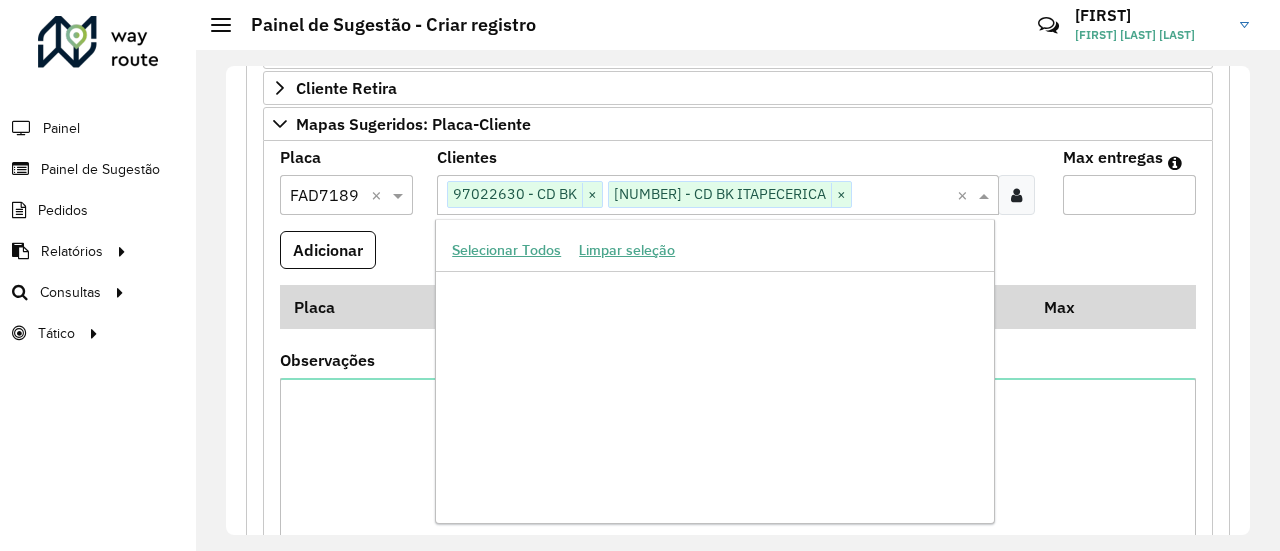 paste on "*****" 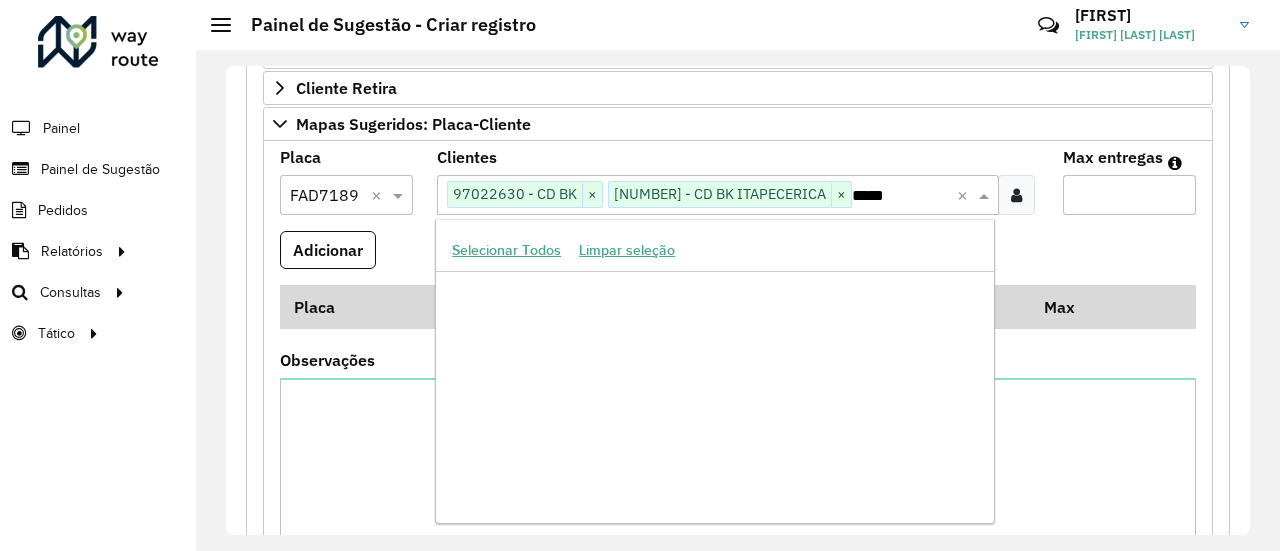 scroll, scrollTop: 0, scrollLeft: 0, axis: both 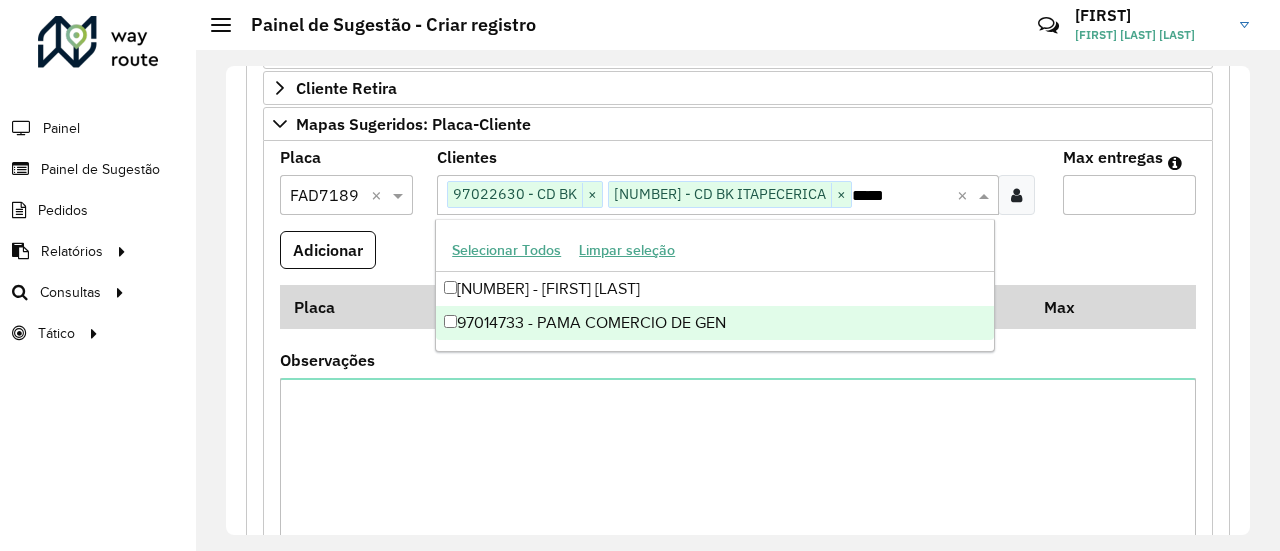 click on "97014733 - PAMA COMERCIO DE GEN" at bounding box center (715, 323) 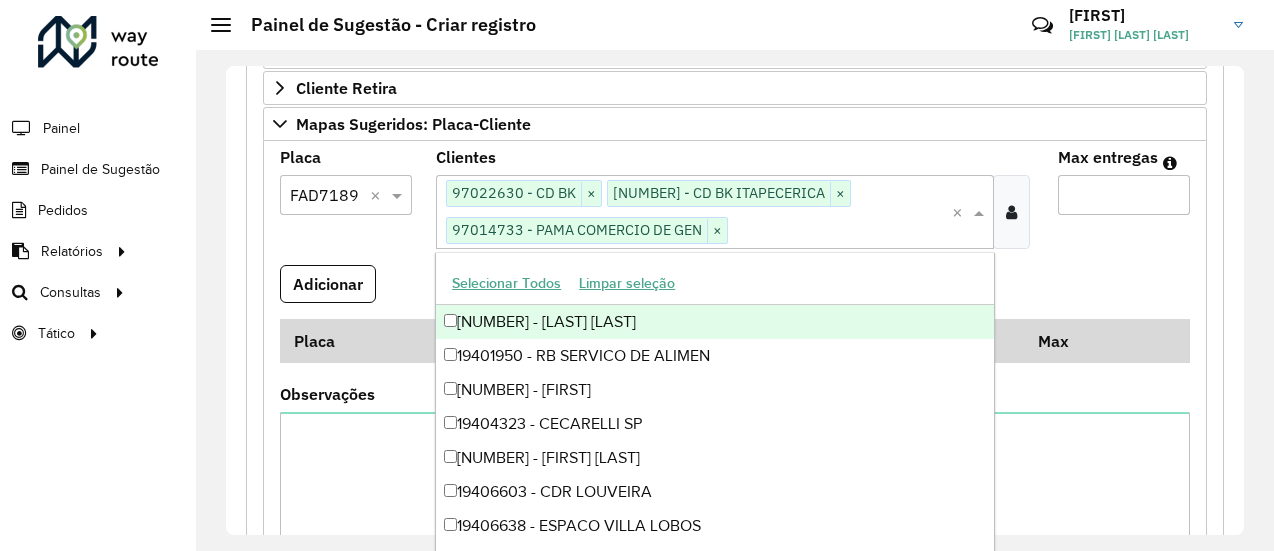 click on "Placa  Selecione uma opção × FAD7189 ×" at bounding box center (346, 207) 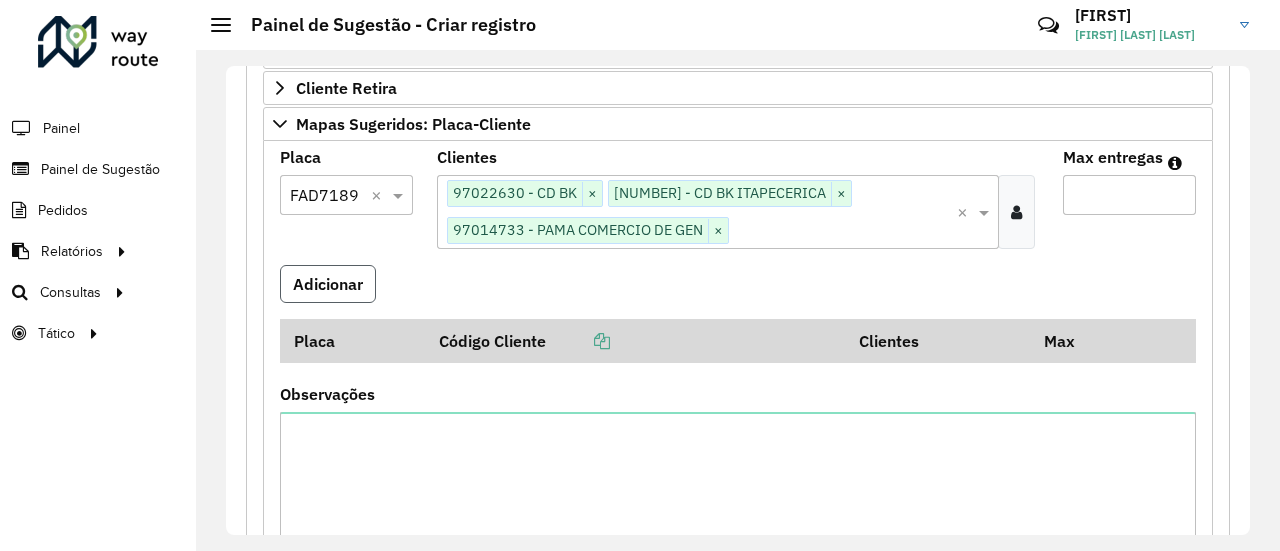 click on "Adicionar" at bounding box center (328, 284) 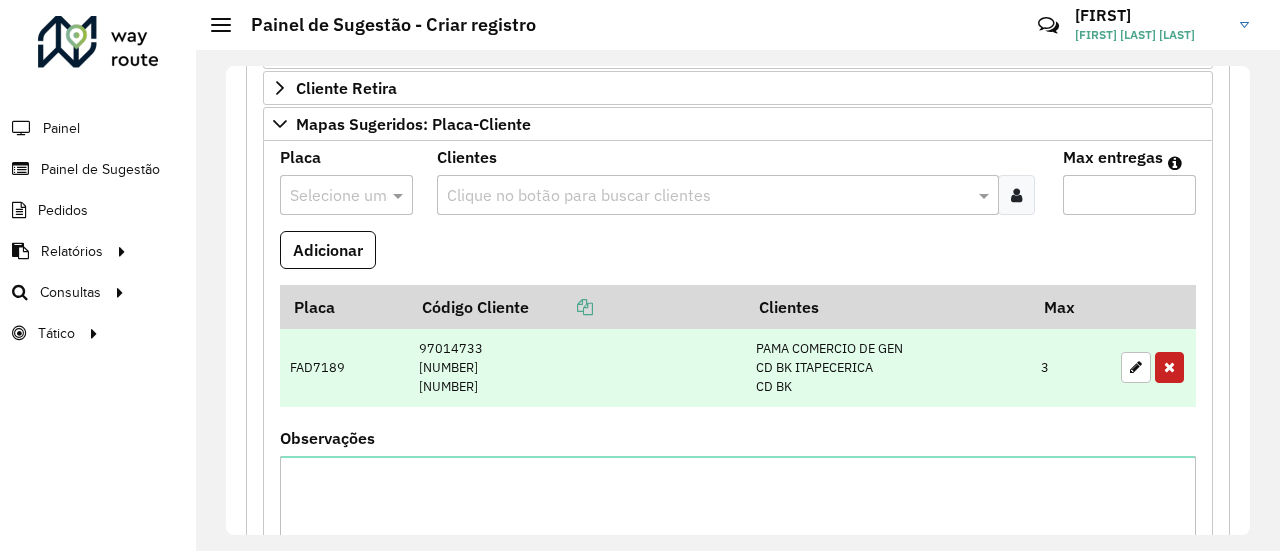 click on "FAD7189" at bounding box center (344, 367) 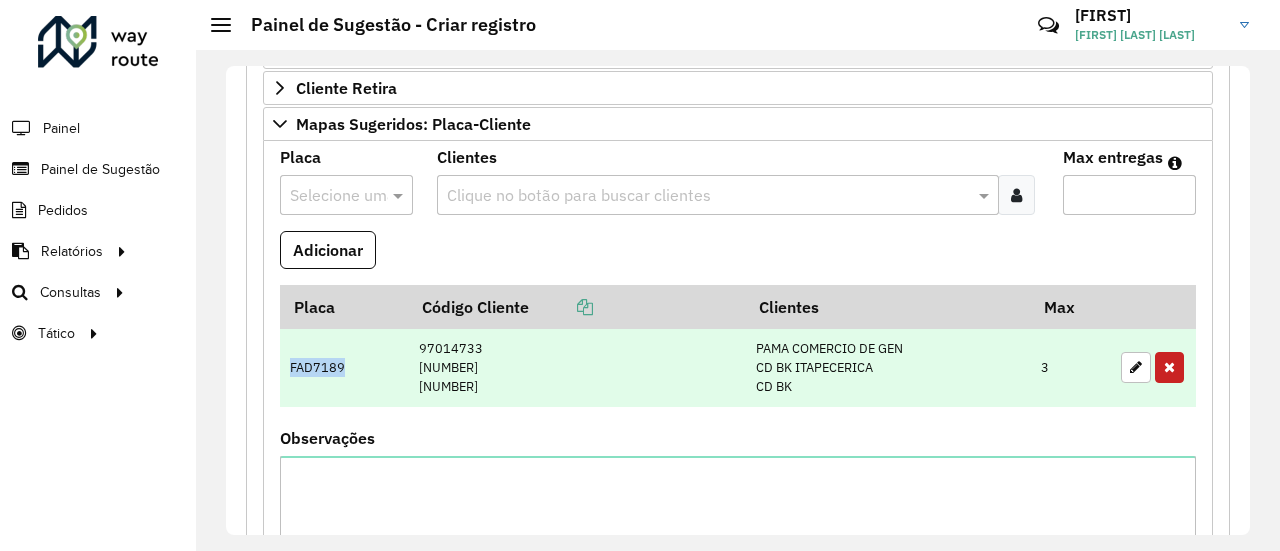 click on "FAD7189" at bounding box center (344, 367) 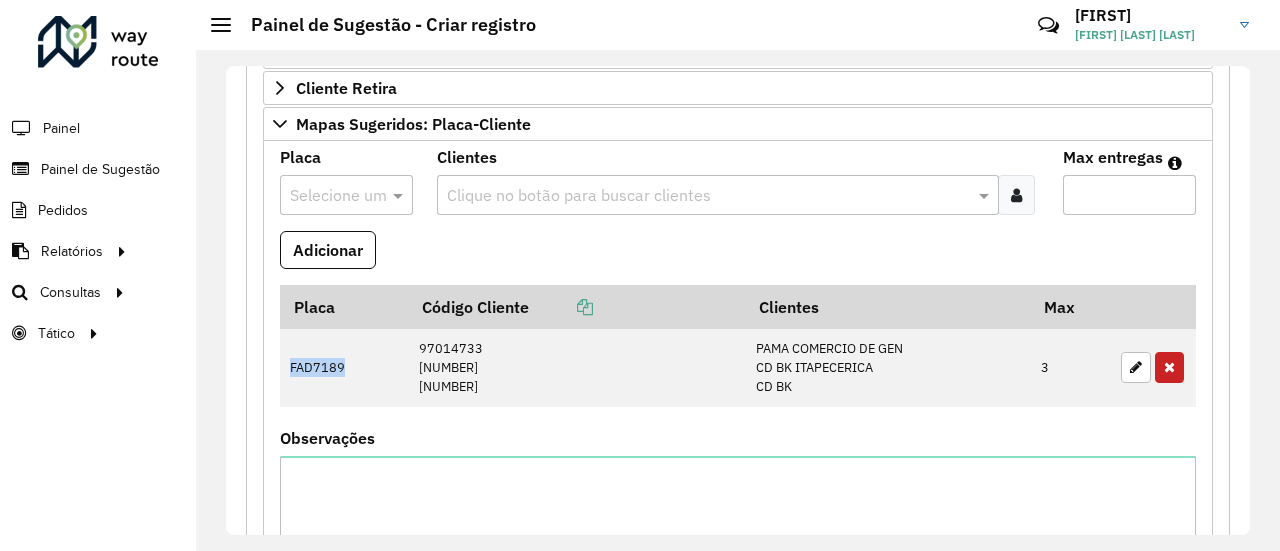 copy on "FAD7189" 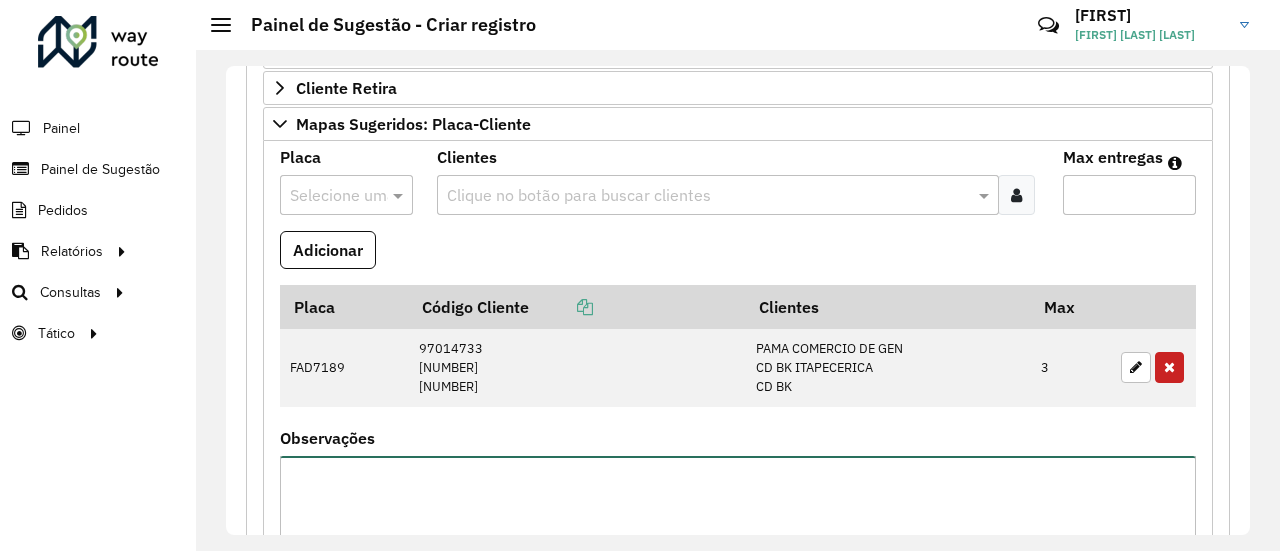 click on "Observações" at bounding box center (738, 540) 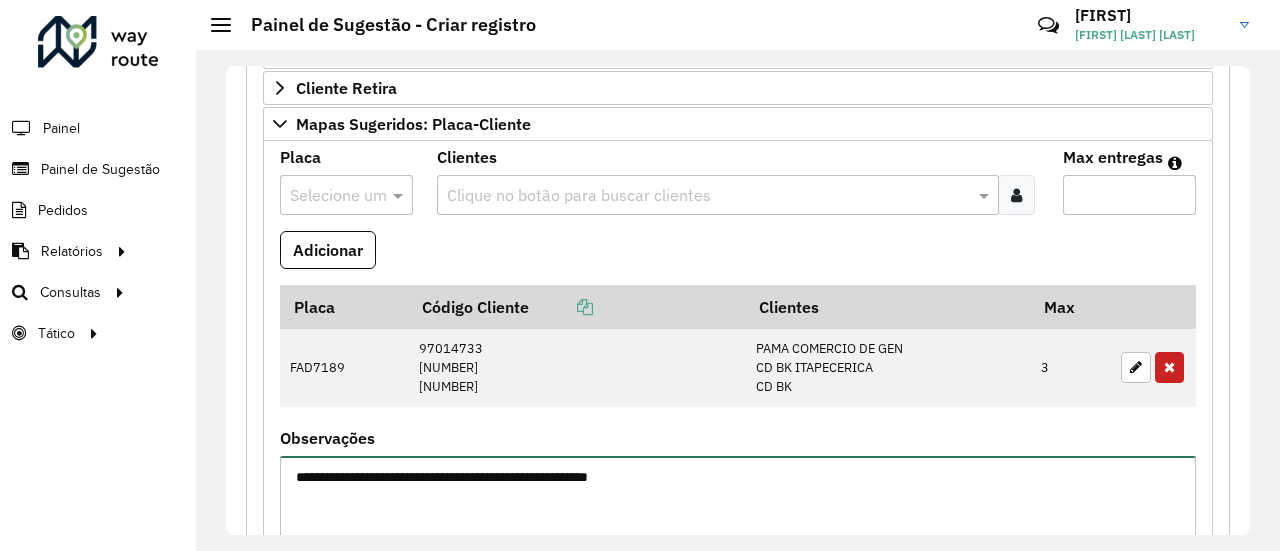 type on "**********" 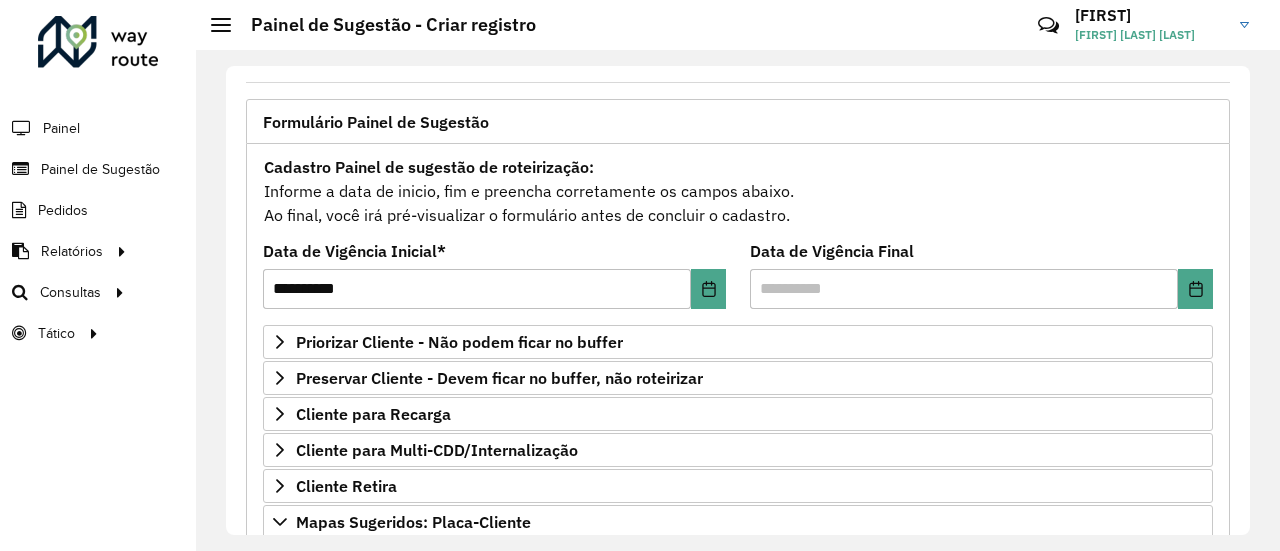 scroll, scrollTop: 100, scrollLeft: 0, axis: vertical 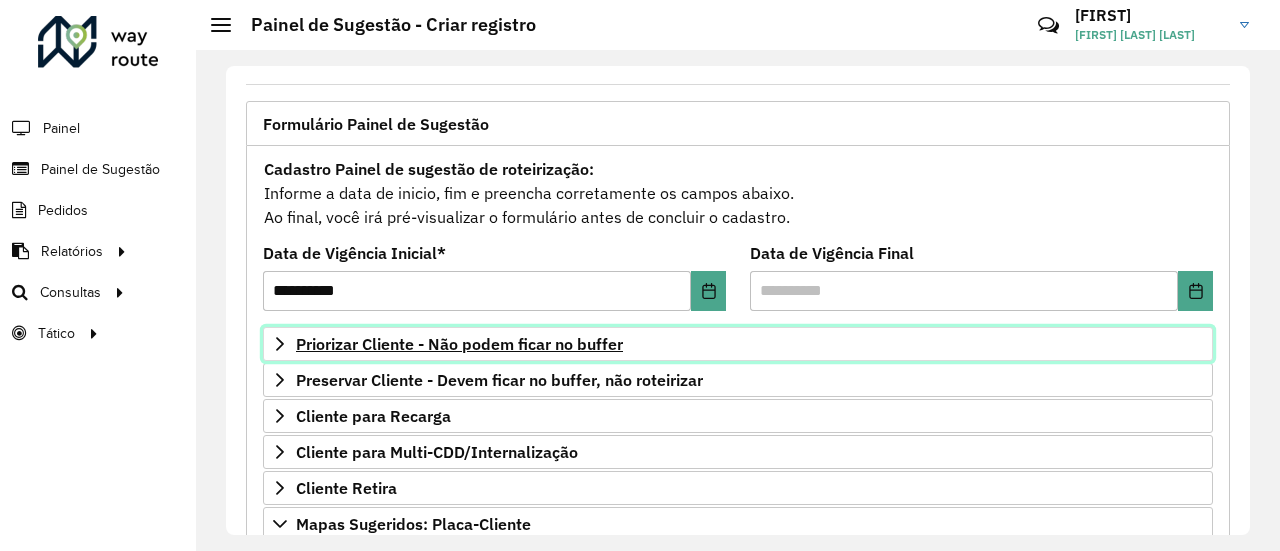 click on "Priorizar Cliente - Não podem ficar no buffer" at bounding box center (738, 344) 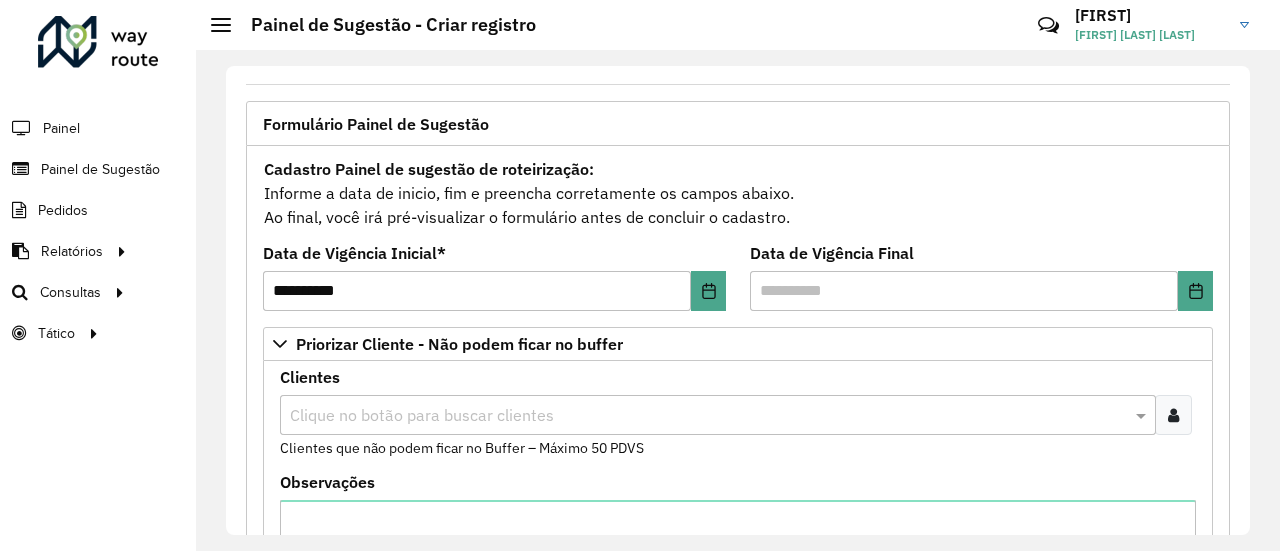 click at bounding box center (1173, 415) 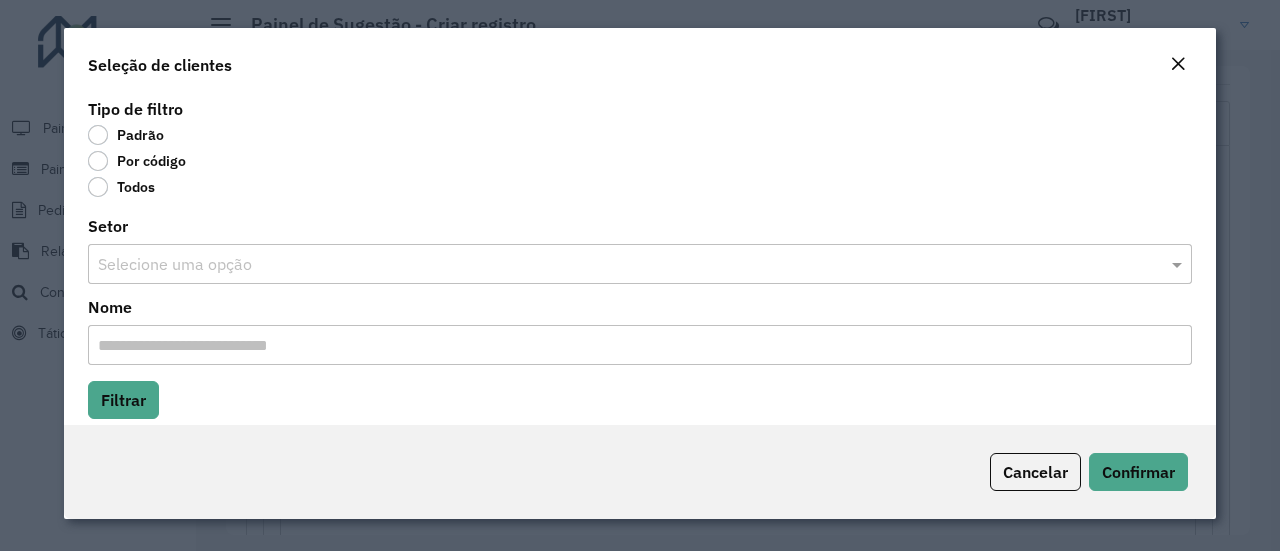 click on "Por código" 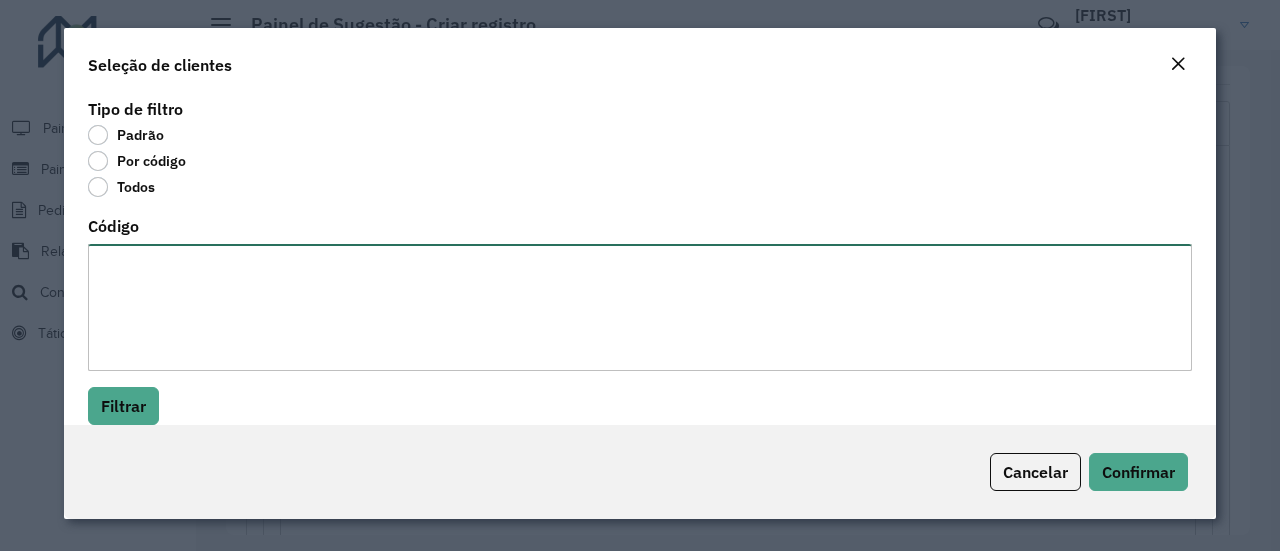 click on "Código" at bounding box center (640, 307) 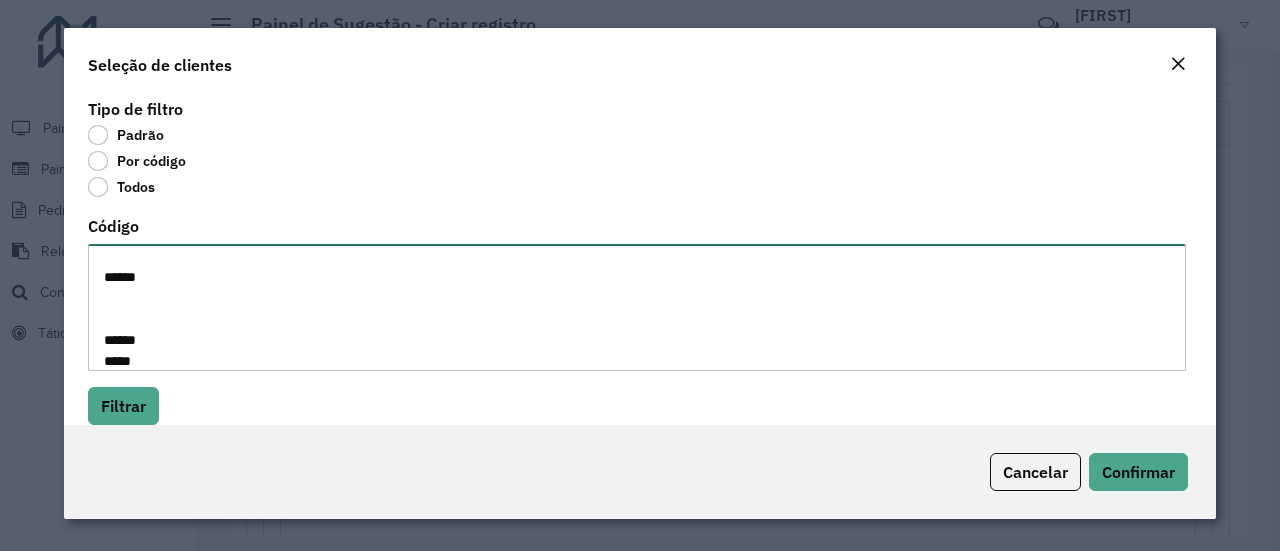 scroll, scrollTop: 0, scrollLeft: 0, axis: both 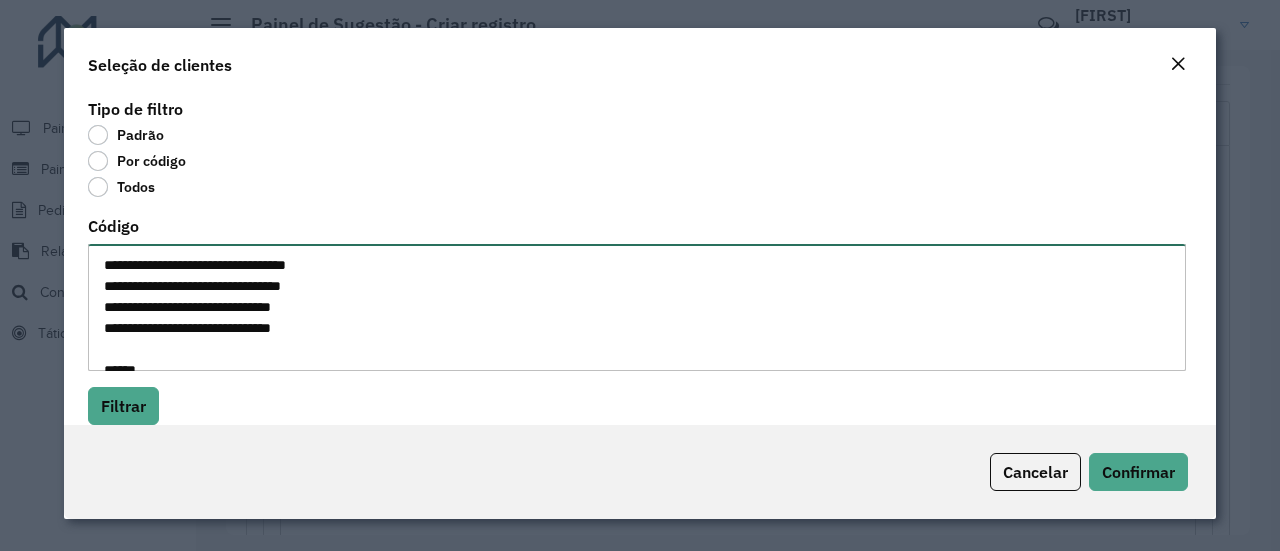 drag, startPoint x: 154, startPoint y: 265, endPoint x: 344, endPoint y: 263, distance: 190.01053 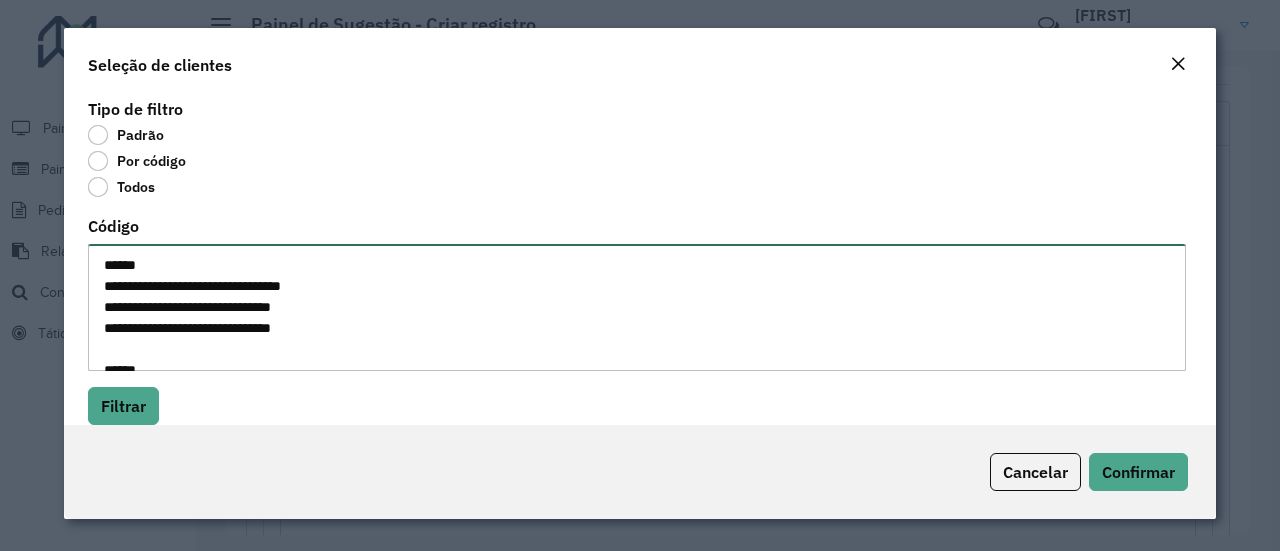 drag, startPoint x: 294, startPoint y: 285, endPoint x: 387, endPoint y: 284, distance: 93.00538 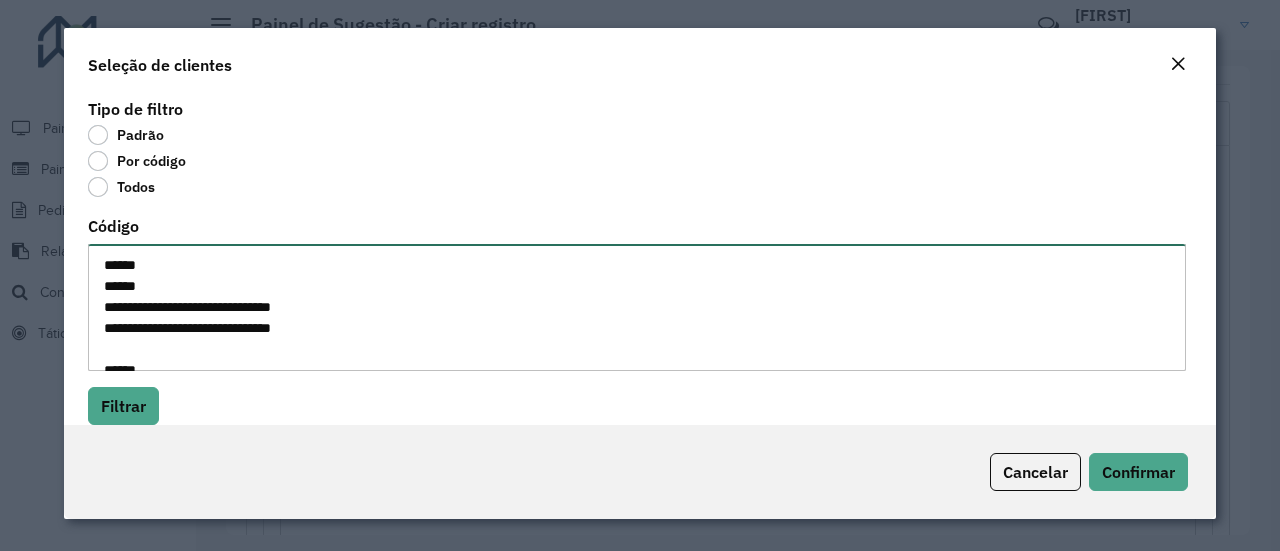 drag, startPoint x: 156, startPoint y: 309, endPoint x: 352, endPoint y: 302, distance: 196.12495 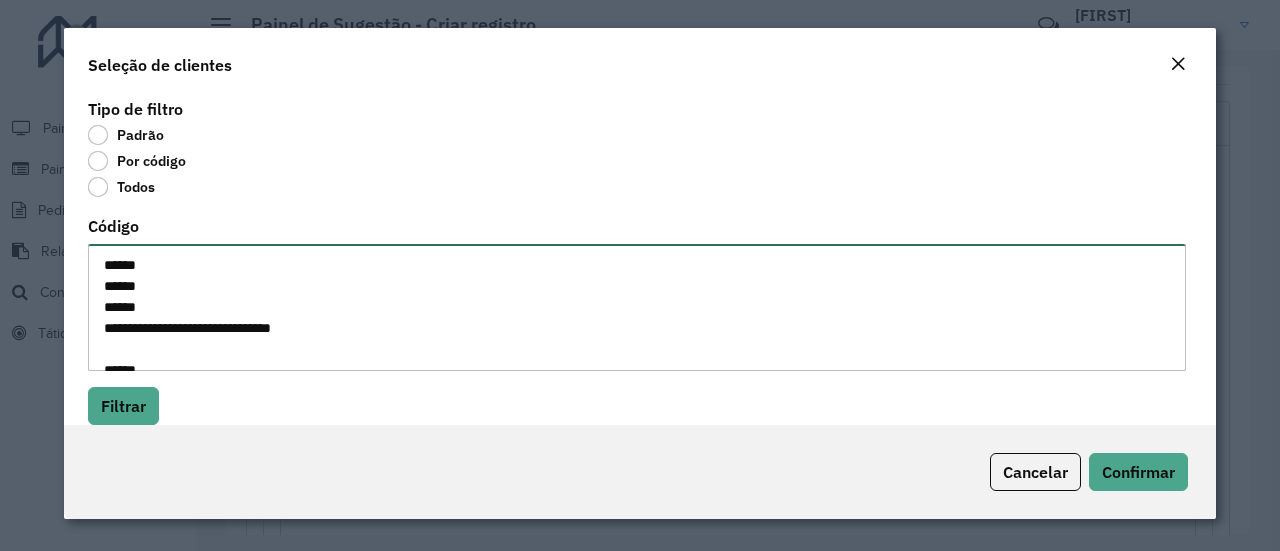drag, startPoint x: 152, startPoint y: 331, endPoint x: 330, endPoint y: 327, distance: 178.04494 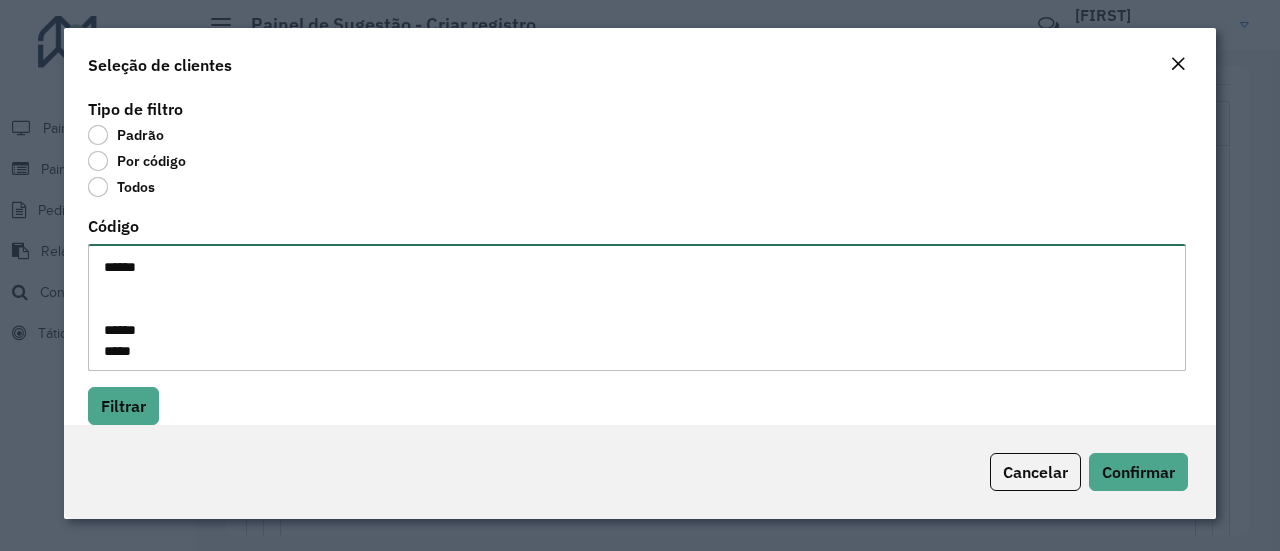 scroll, scrollTop: 168, scrollLeft: 0, axis: vertical 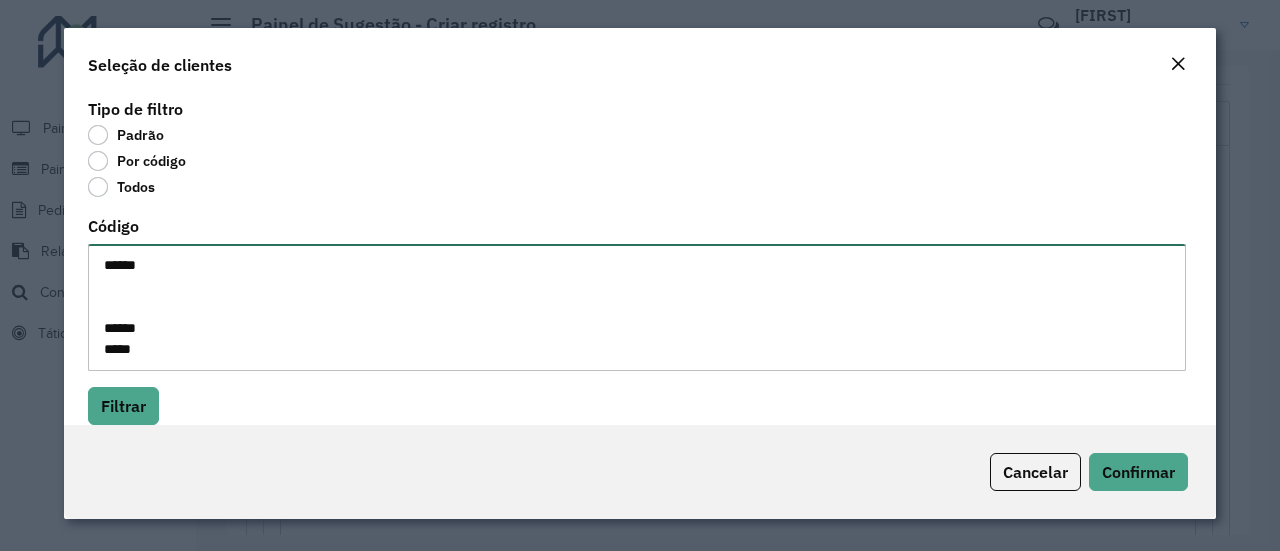 type on "******
******
******
******
******
******
******
*****" 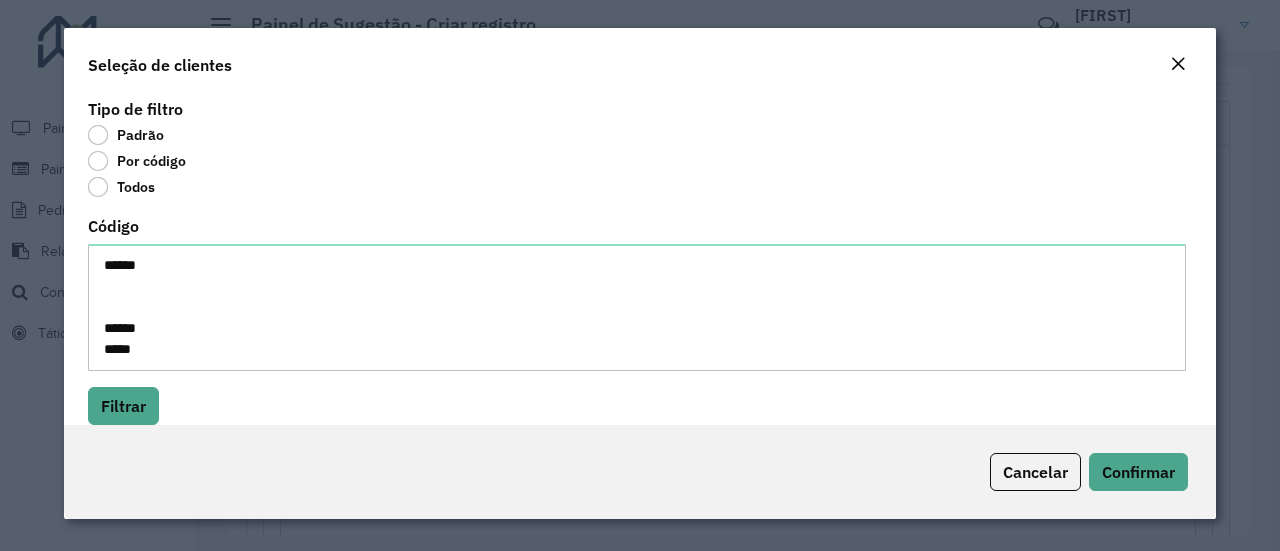 click on "Tipo de filtro   Padrão   Por código   Todos   Código  ******
******
******
******
******
******
******
***** Filtrar  Carregadas: 0 | Selecionadas: 0 | Máximo: 50   Código   Nome   Tipo de cliente   Endereço   Cidade / UF   Nenhum registro encontrado" 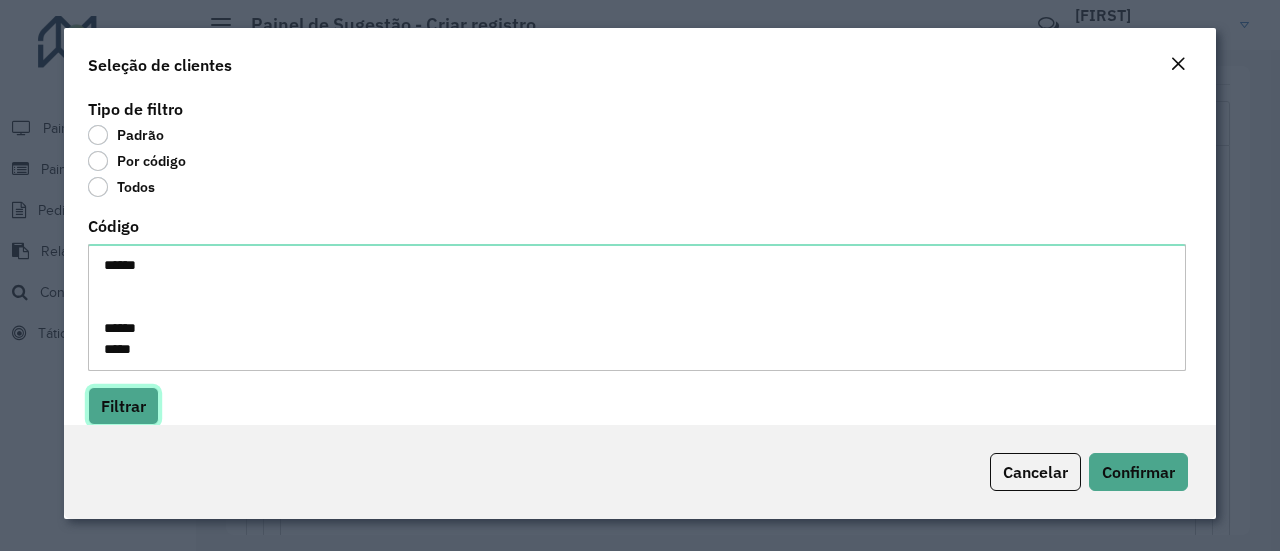 click on "Filtrar" 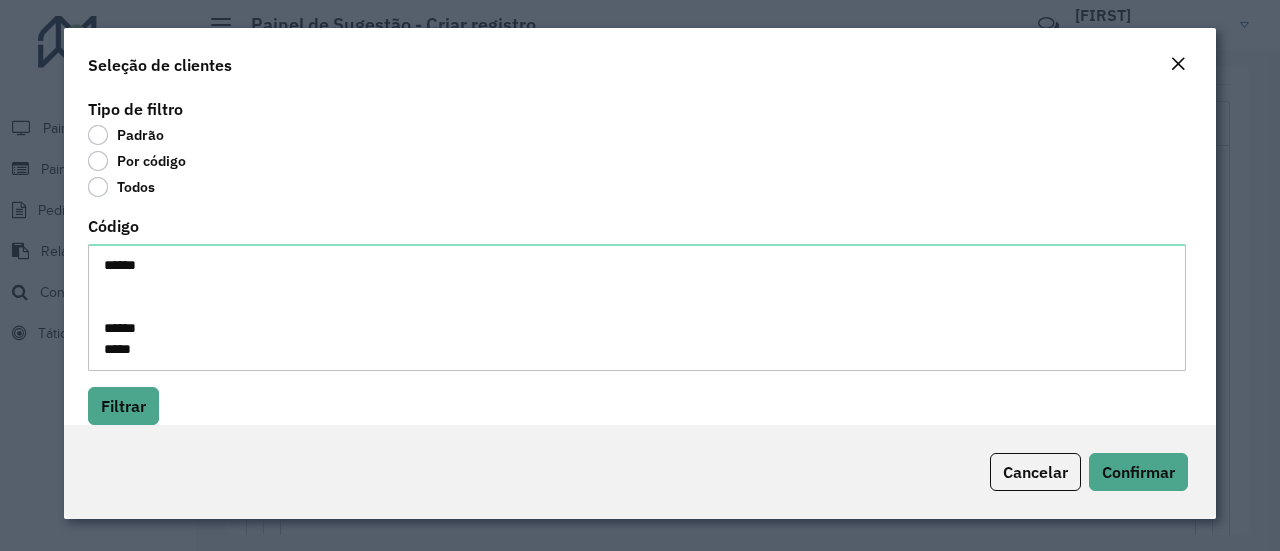 click on "Filtrar" 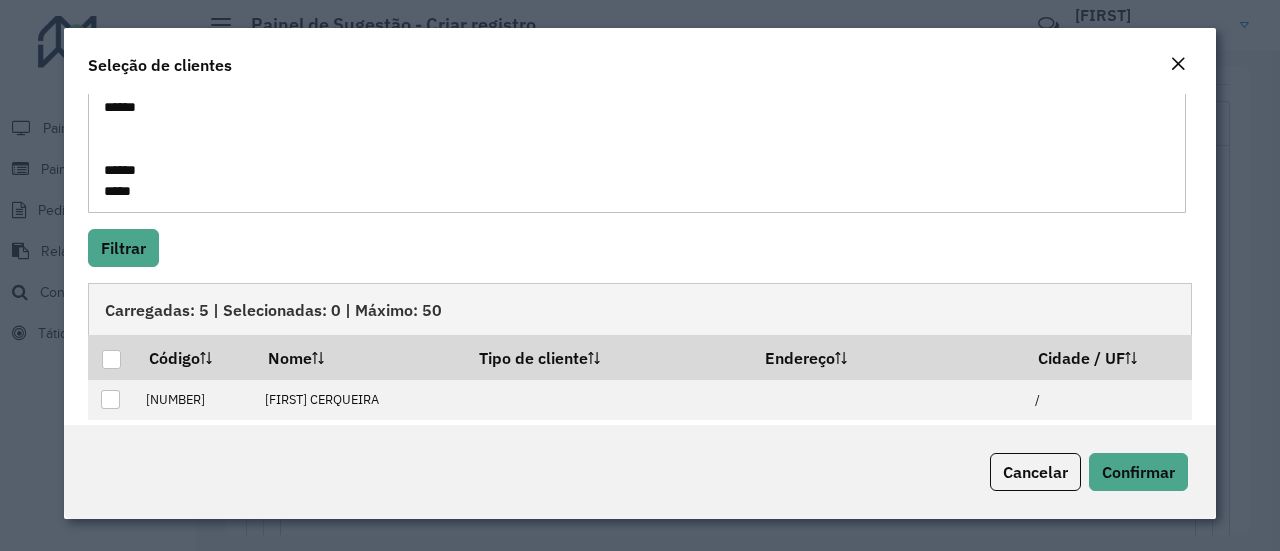 scroll, scrollTop: 338, scrollLeft: 0, axis: vertical 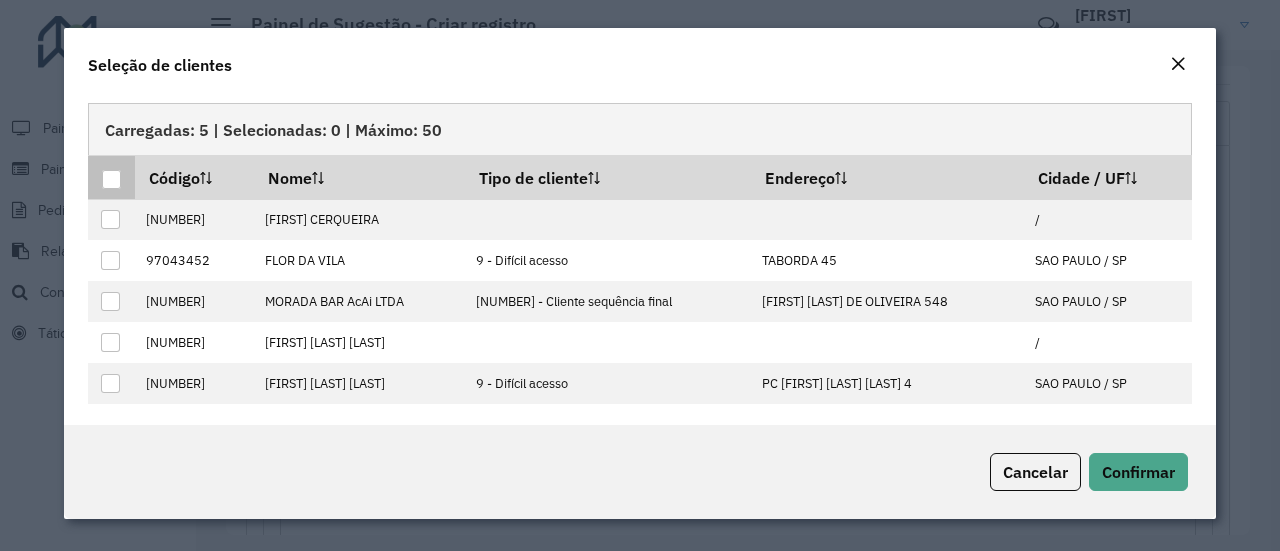 click at bounding box center (111, 179) 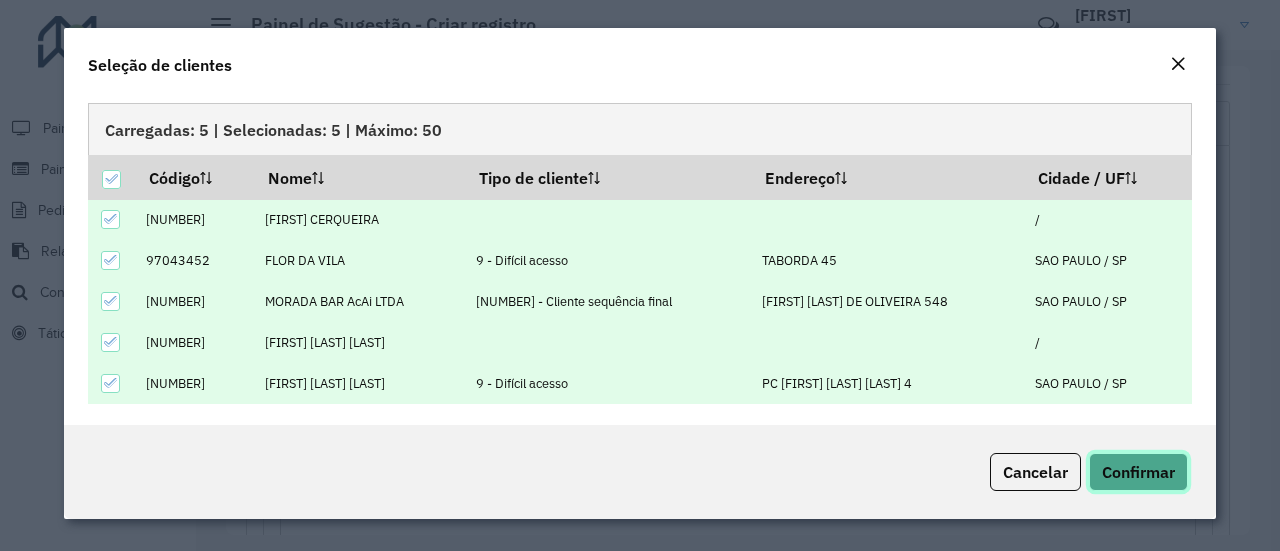 click on "Confirmar" 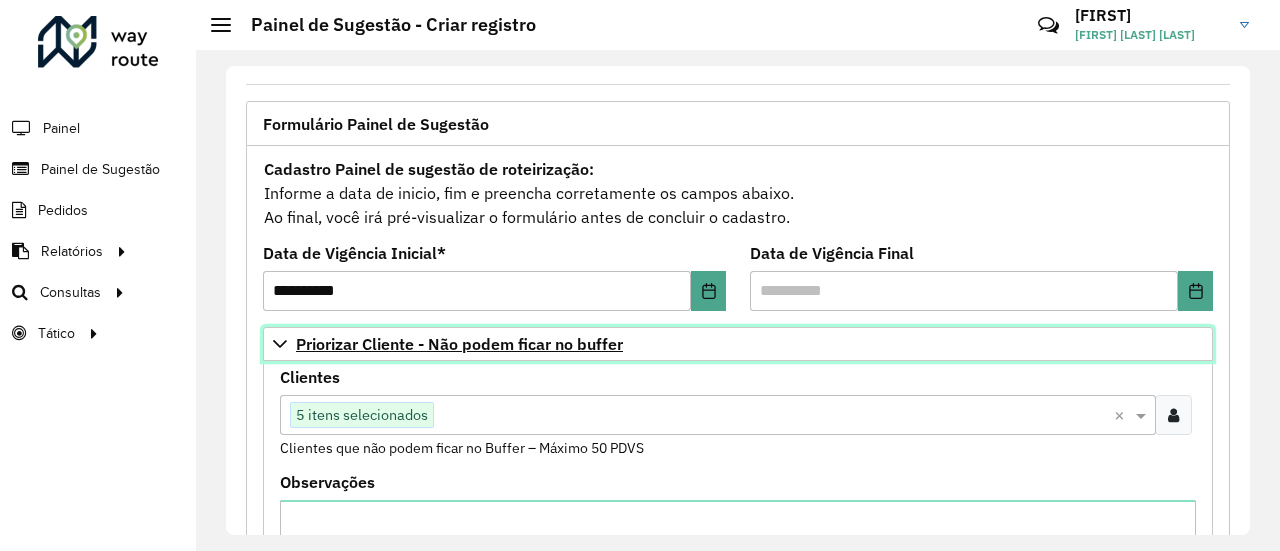 click on "Priorizar Cliente - Não podem ficar no buffer" at bounding box center [459, 344] 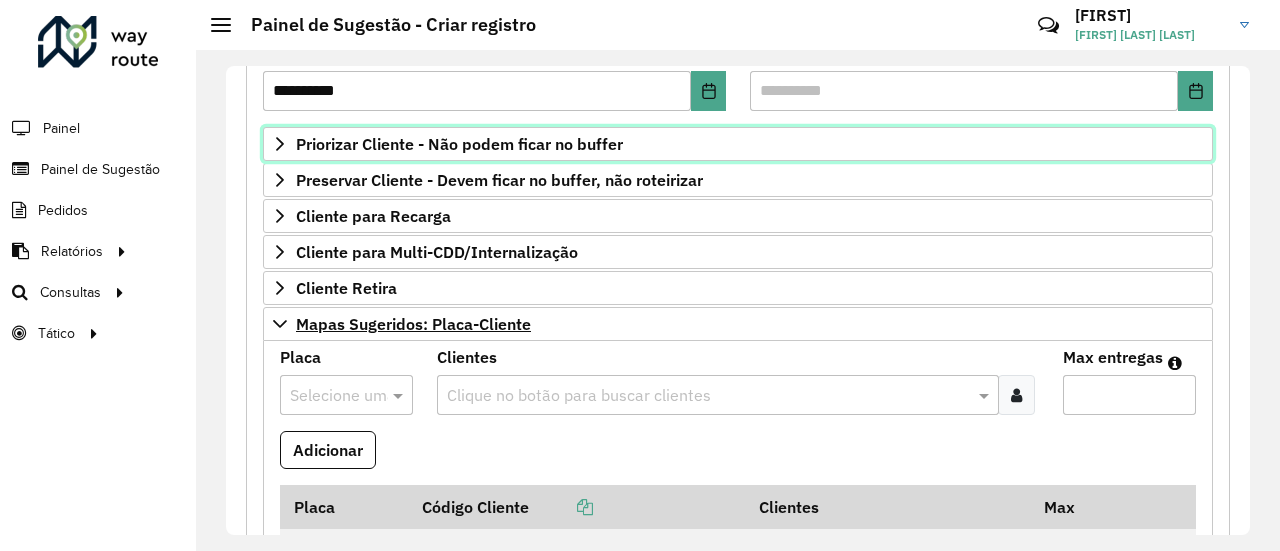 scroll, scrollTop: 400, scrollLeft: 0, axis: vertical 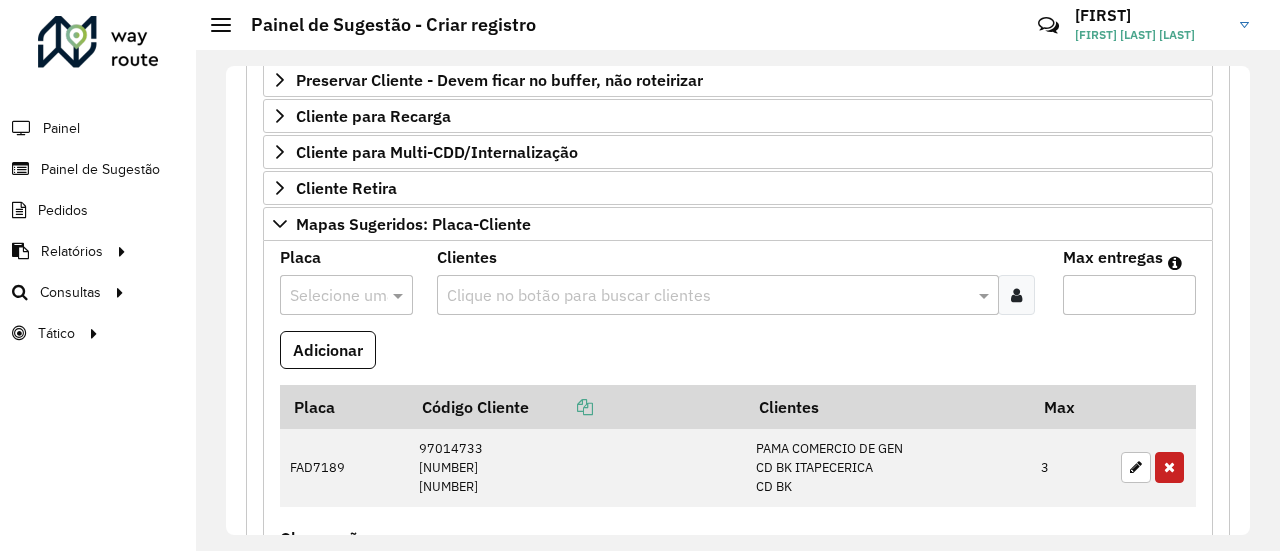 click on "Adicionar" at bounding box center (738, 358) 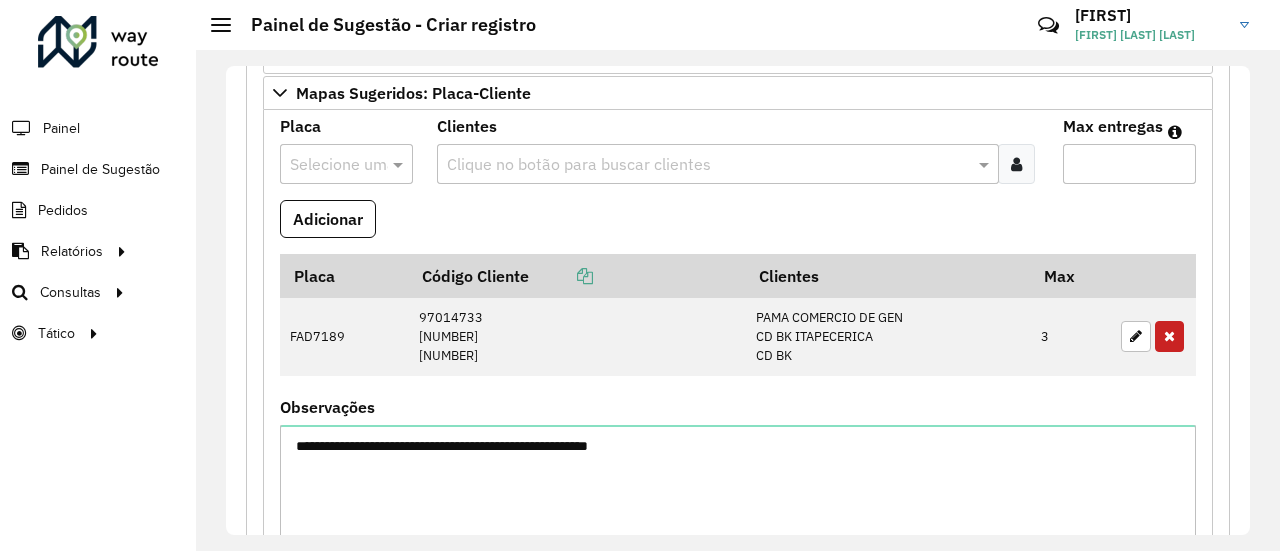 scroll, scrollTop: 500, scrollLeft: 0, axis: vertical 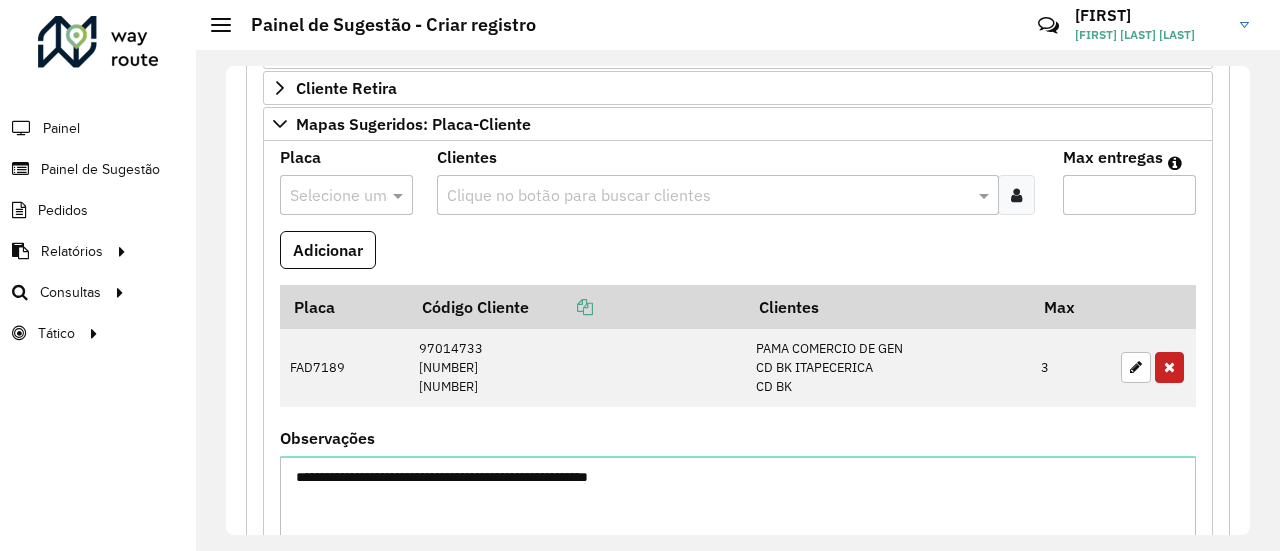click on "Adicionar" at bounding box center (738, 258) 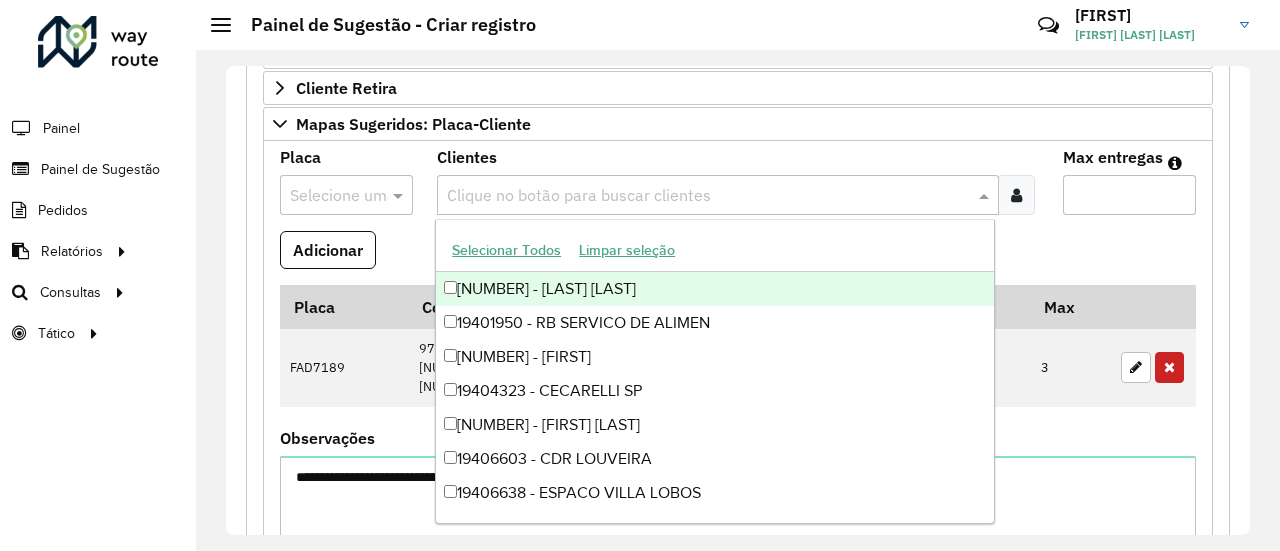 click at bounding box center (708, 196) 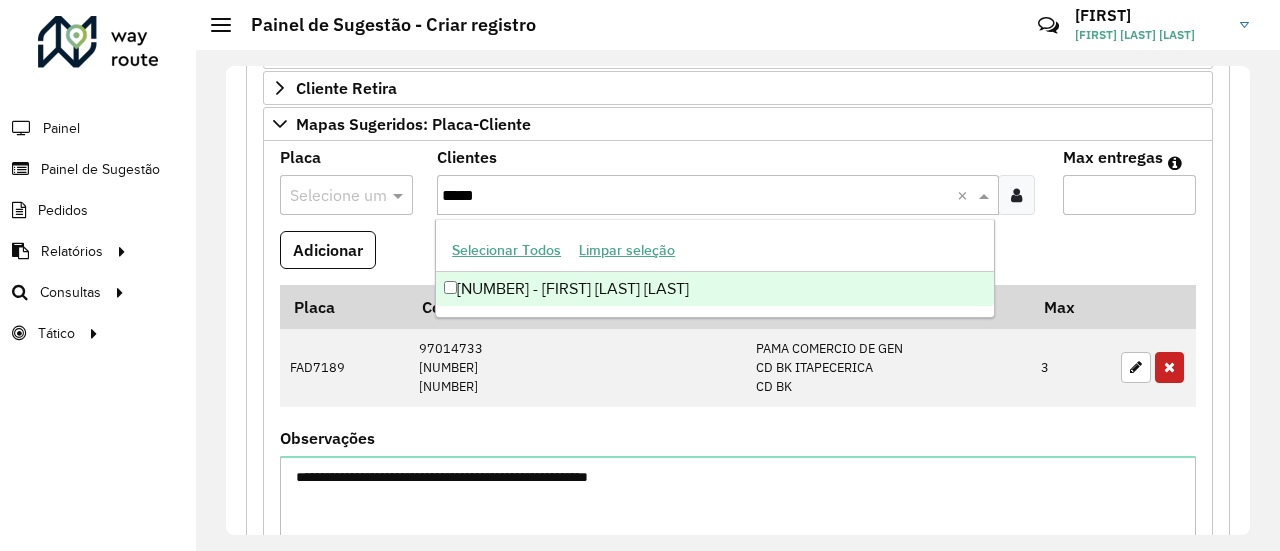 click on "[NUMBER] - [FIRST] [LAST] [LAST]" at bounding box center [715, 289] 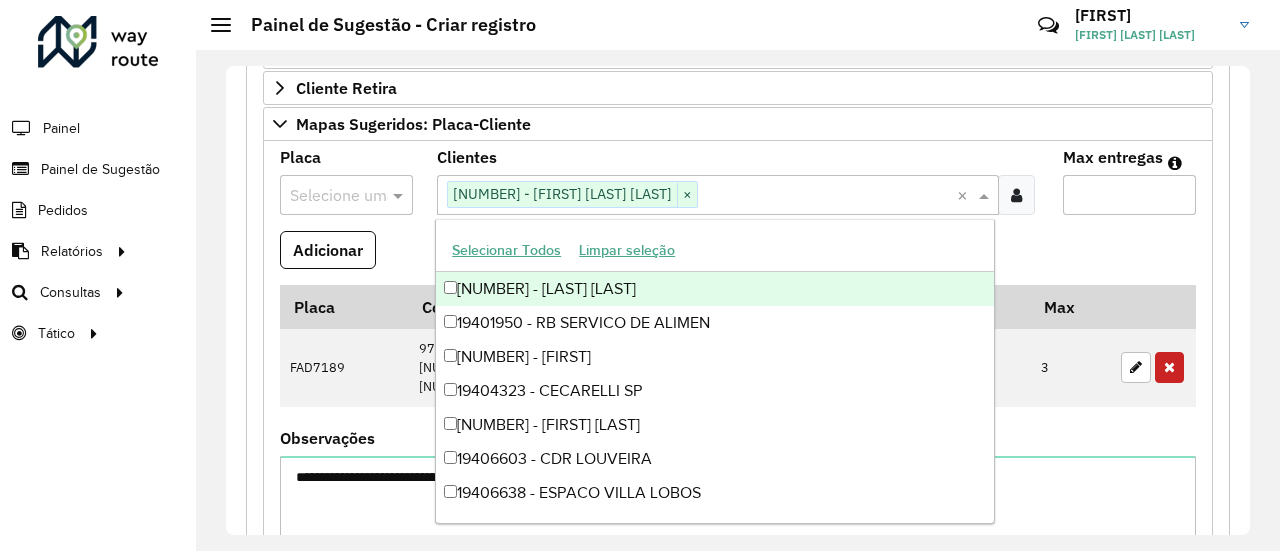 click on "Adicionar" at bounding box center [738, 258] 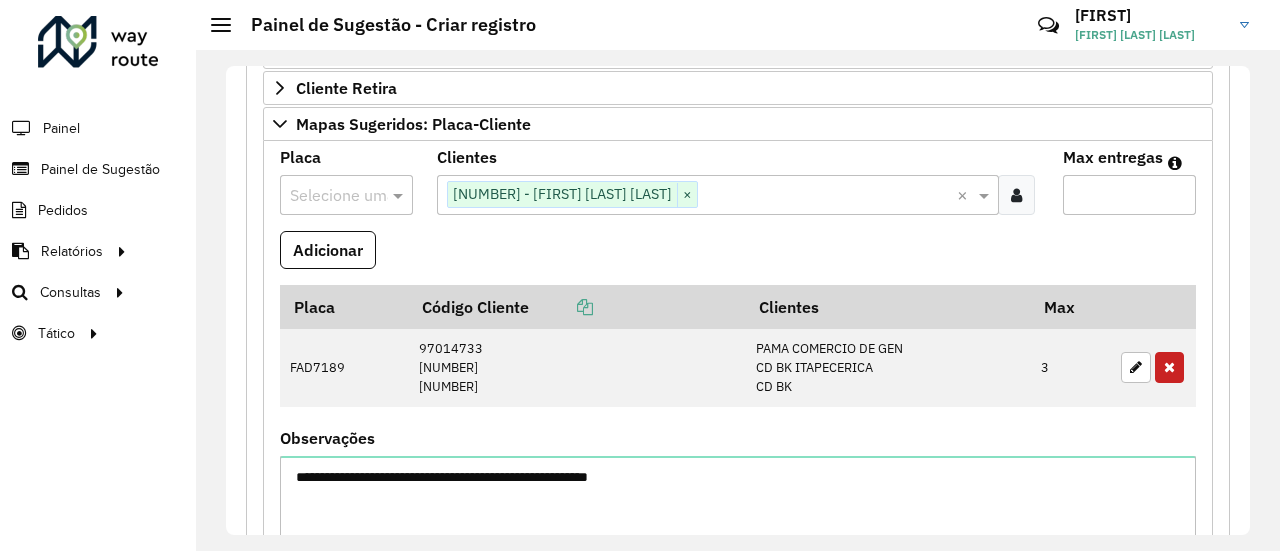 click at bounding box center (326, 196) 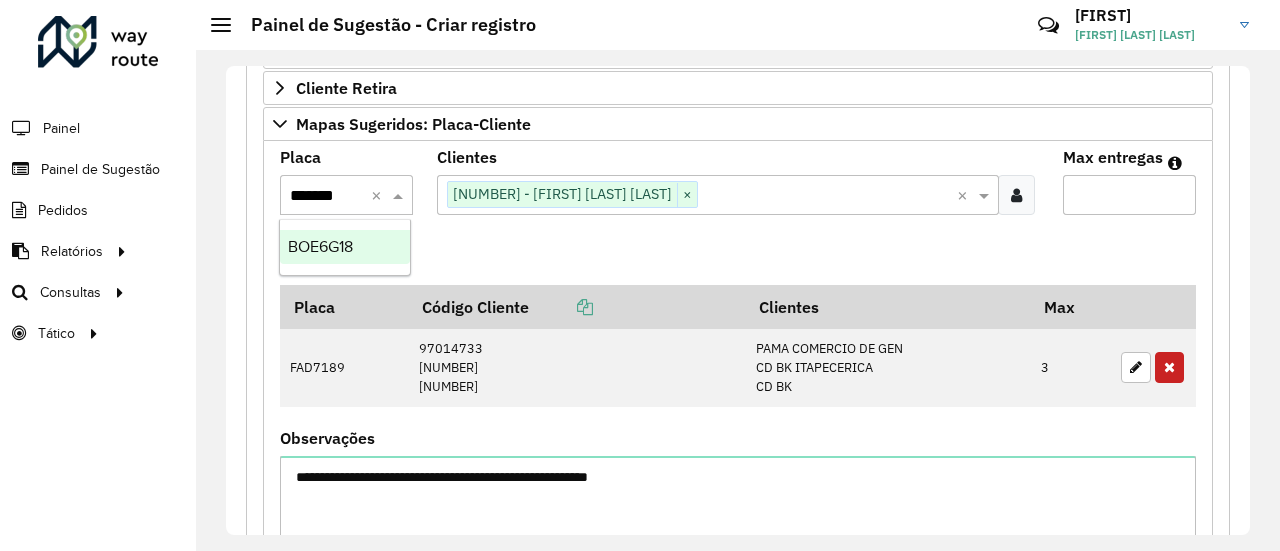 click on "BOE6G18" at bounding box center [320, 246] 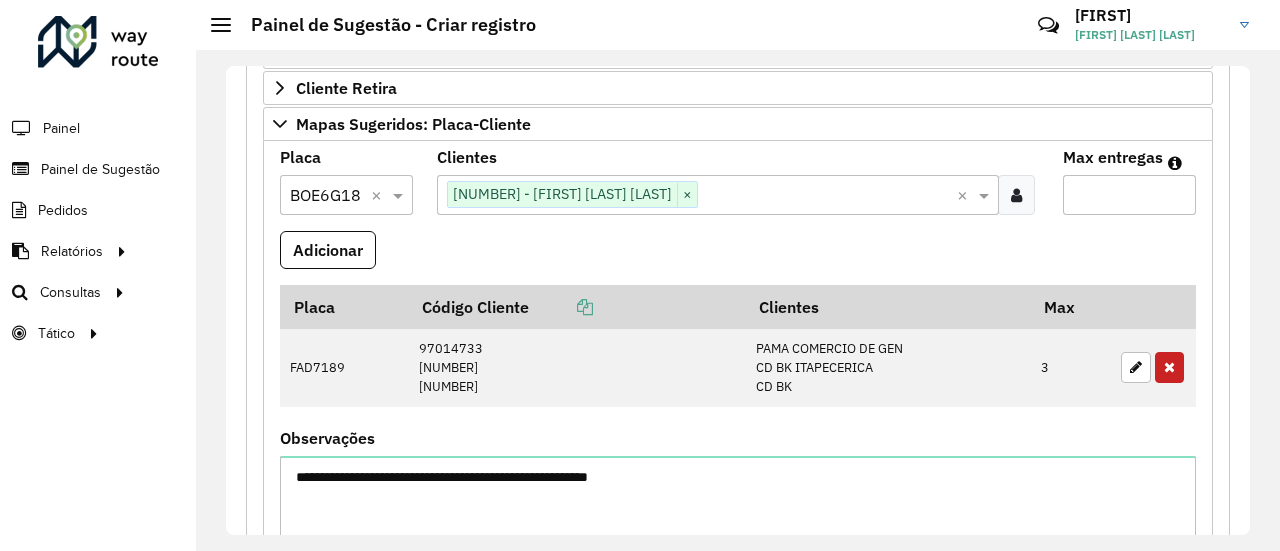 click on "Adicionar" at bounding box center [738, 258] 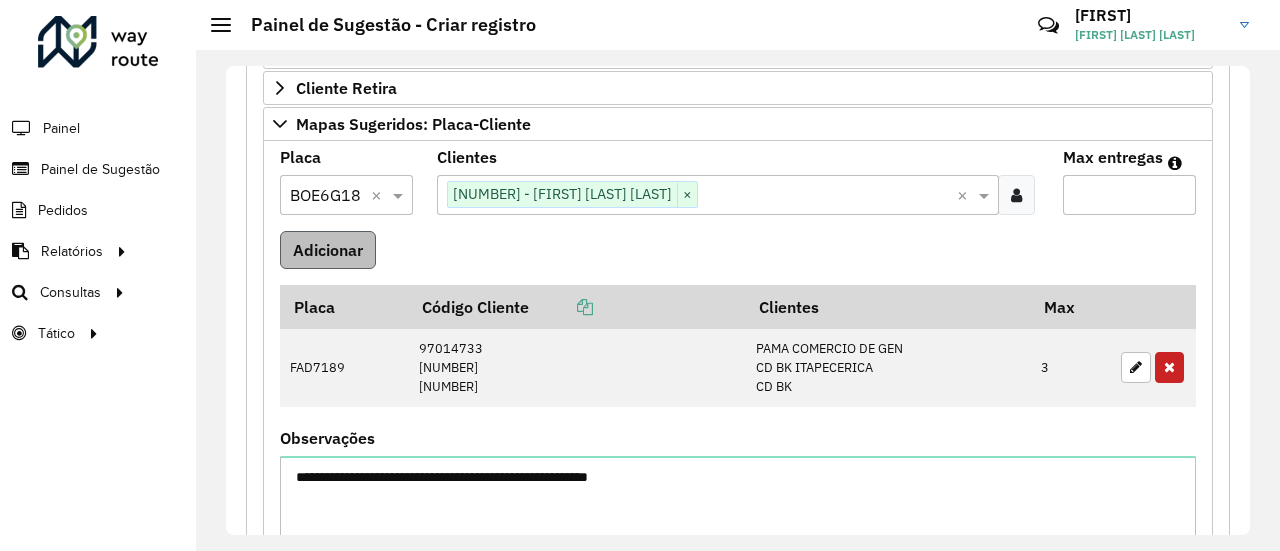 type on "*" 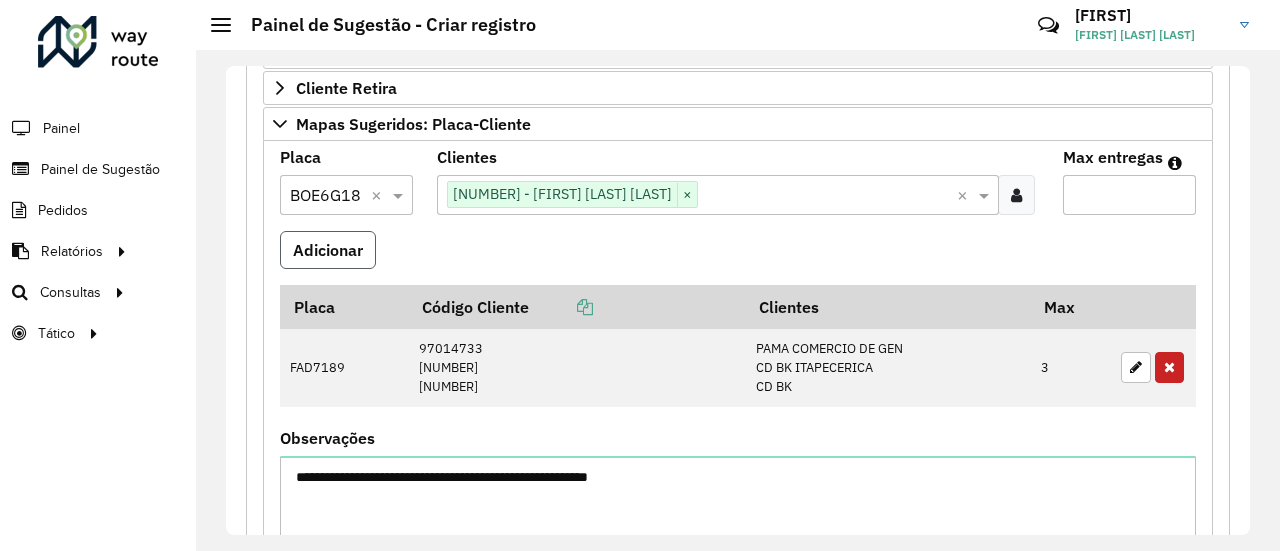 click on "Adicionar" at bounding box center [328, 250] 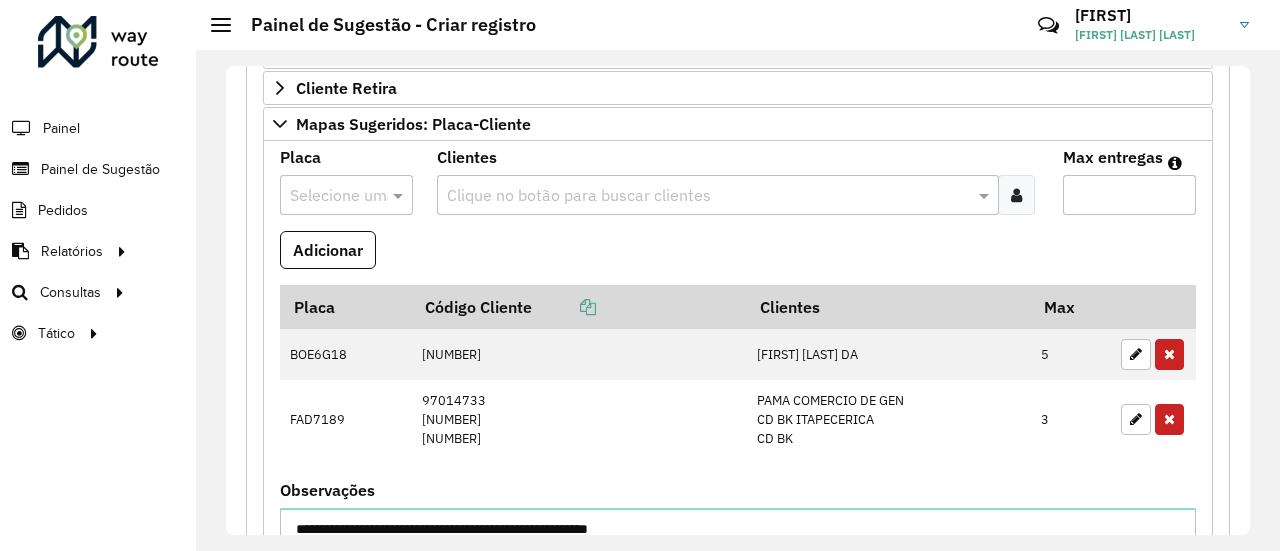 click on "Adicionar" at bounding box center (738, 258) 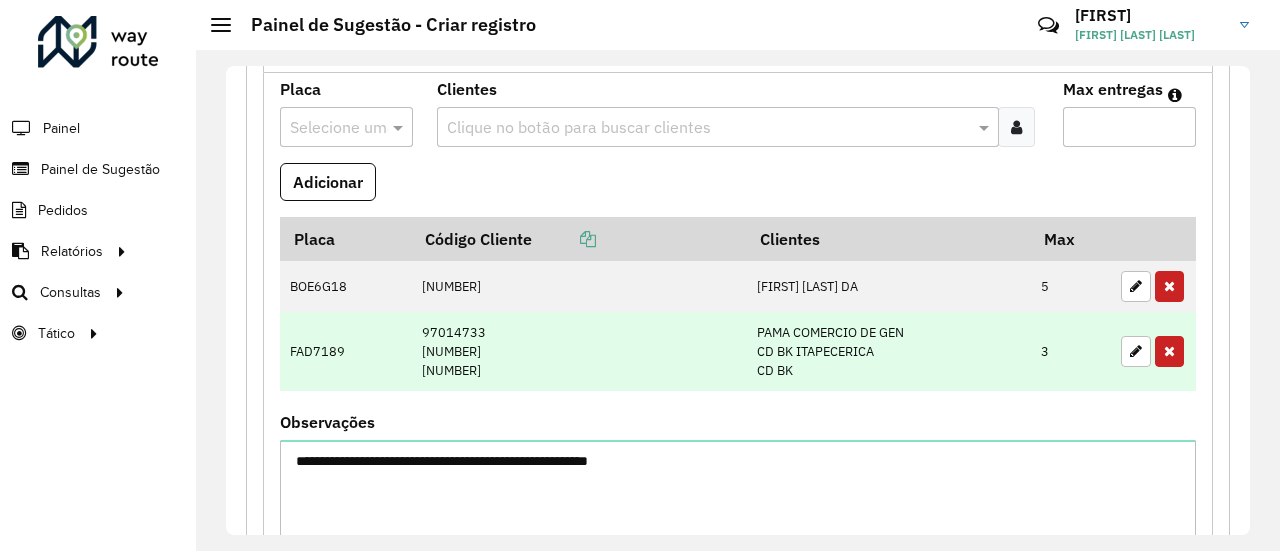 scroll, scrollTop: 600, scrollLeft: 0, axis: vertical 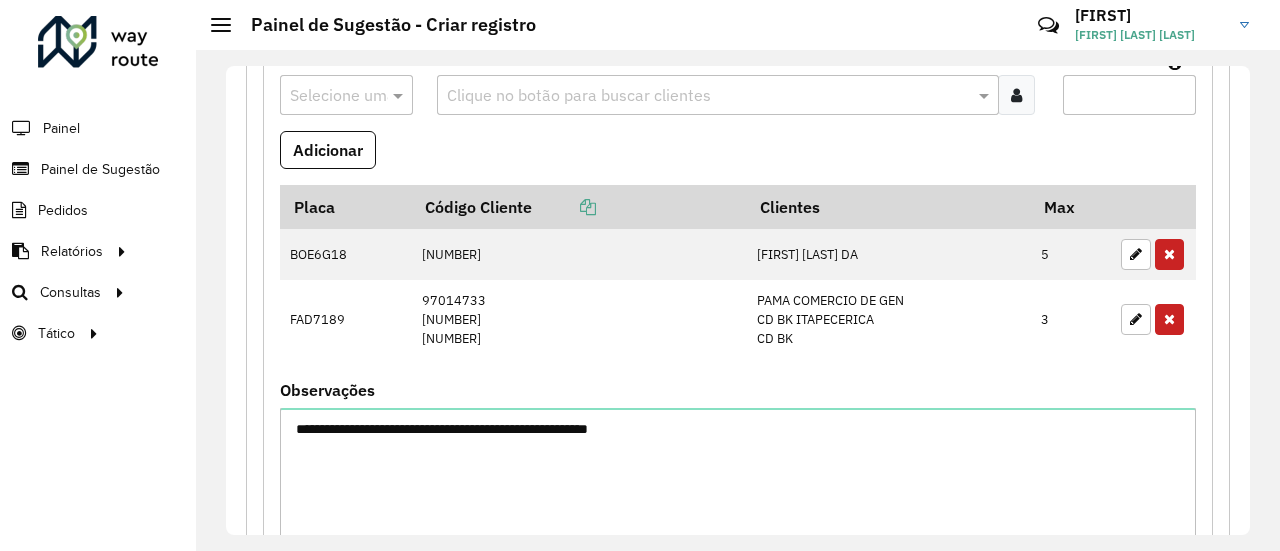 click on "Adicionar" at bounding box center (738, 158) 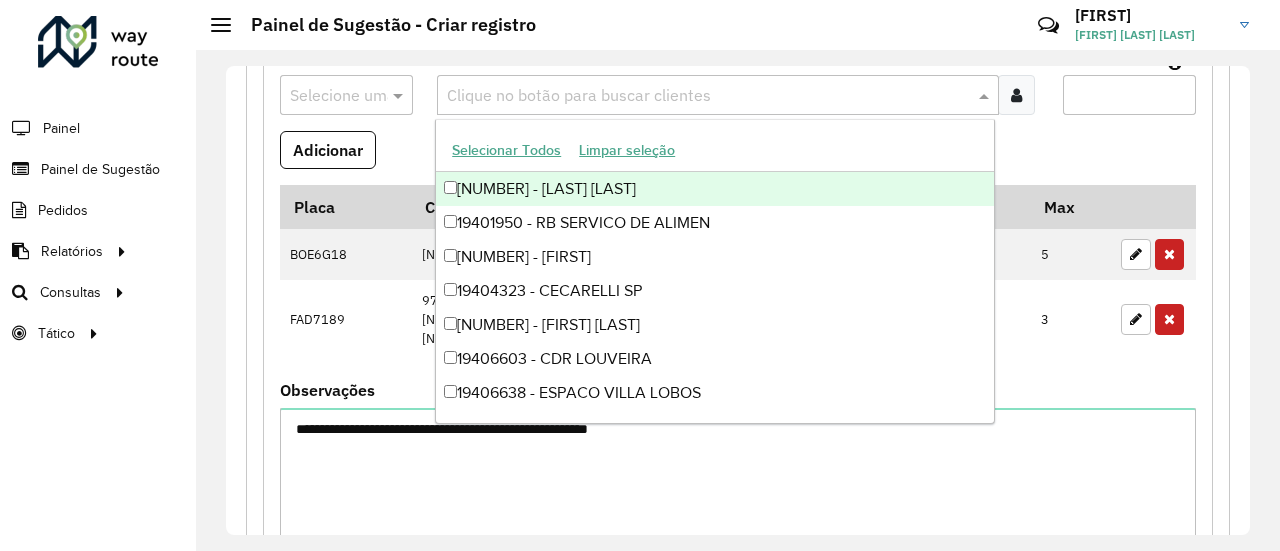 paste on "***" 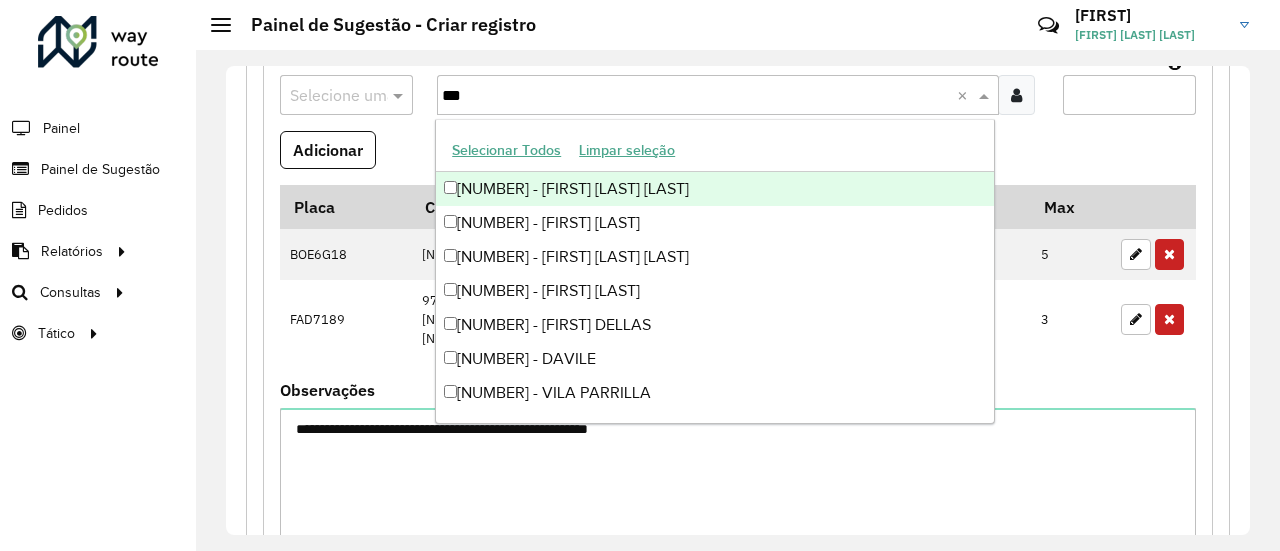drag, startPoint x: 471, startPoint y: 93, endPoint x: 443, endPoint y: 90, distance: 28.160255 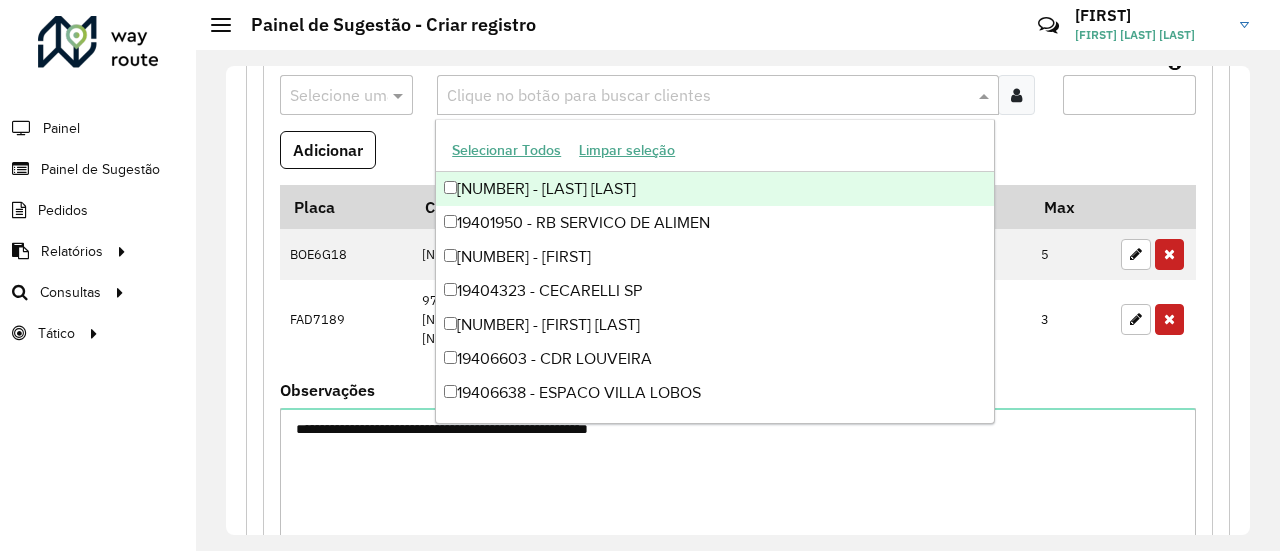 click at bounding box center (326, 96) 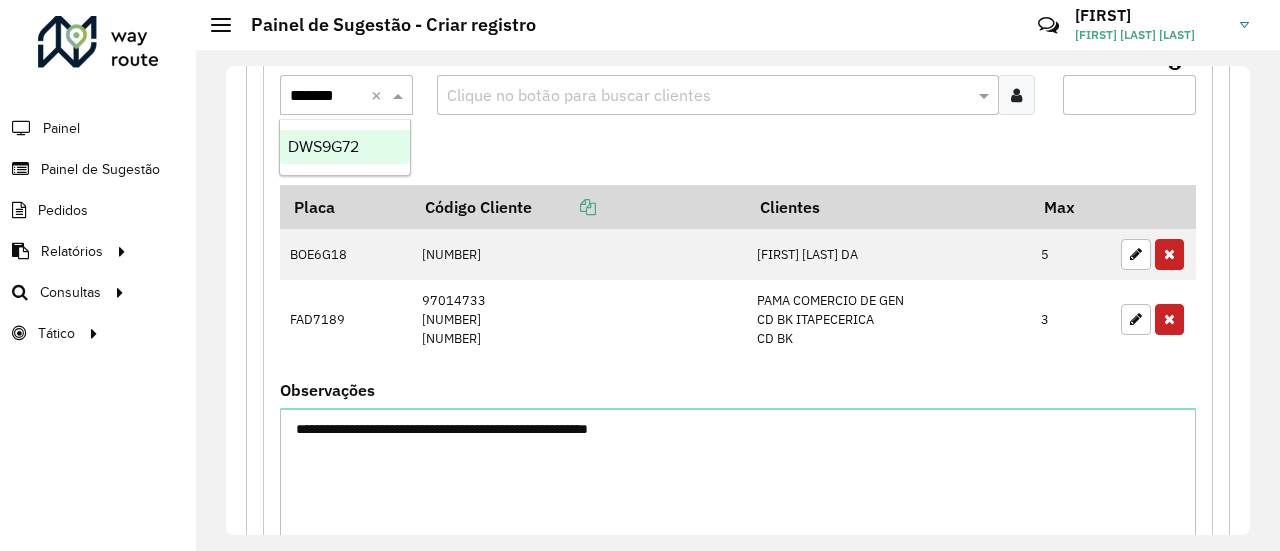 scroll, scrollTop: 0, scrollLeft: 2, axis: horizontal 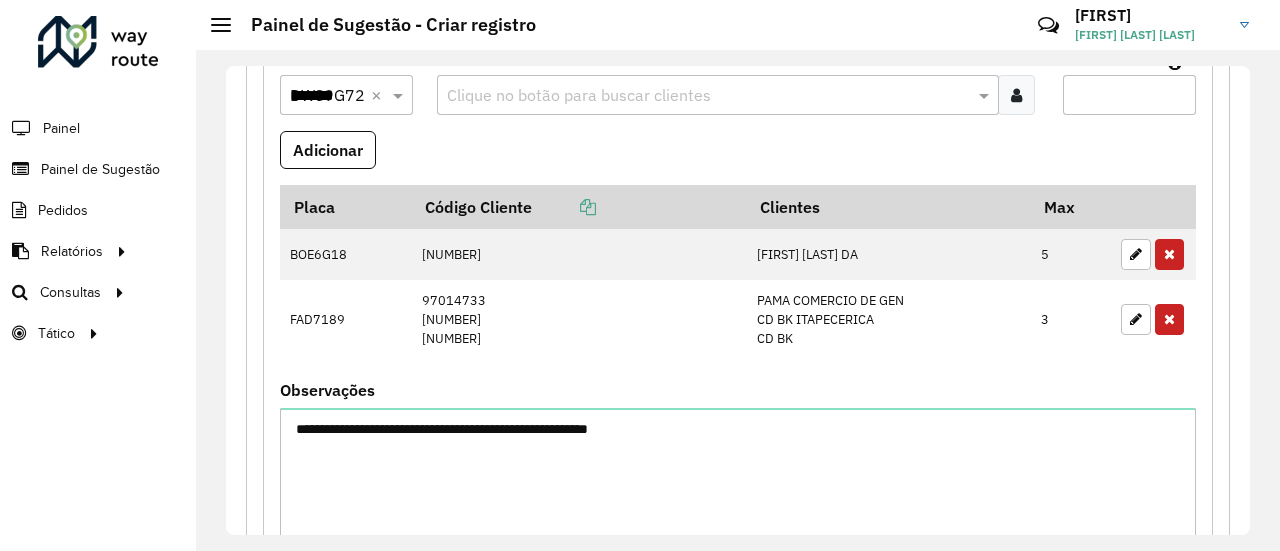 click on "Adicionar" at bounding box center [738, 158] 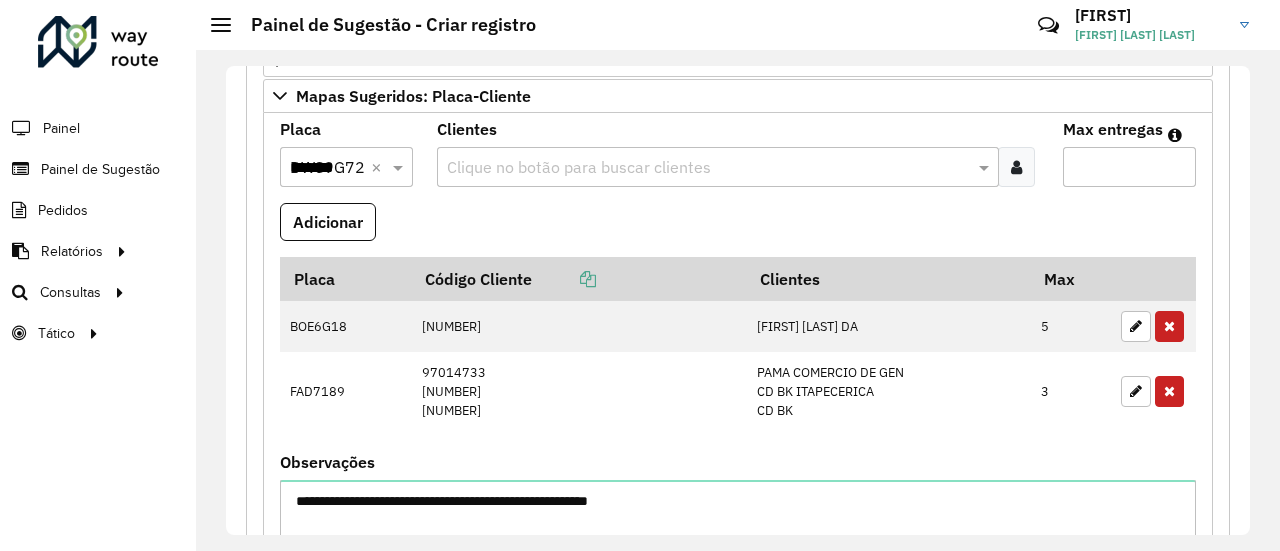 scroll, scrollTop: 500, scrollLeft: 0, axis: vertical 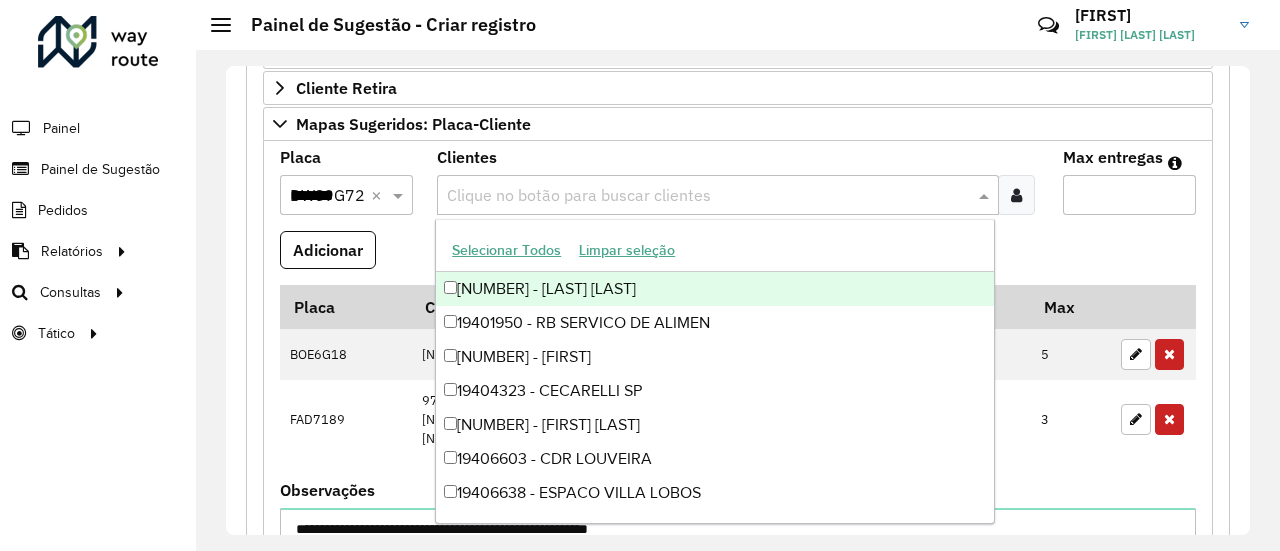 click at bounding box center [708, 196] 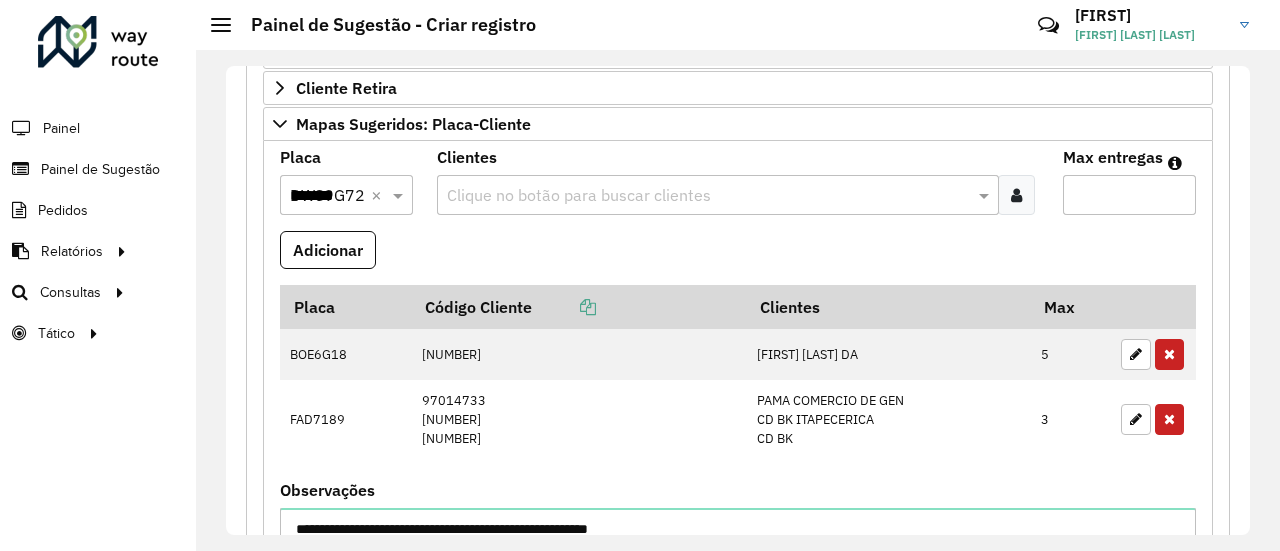 click at bounding box center (708, 196) 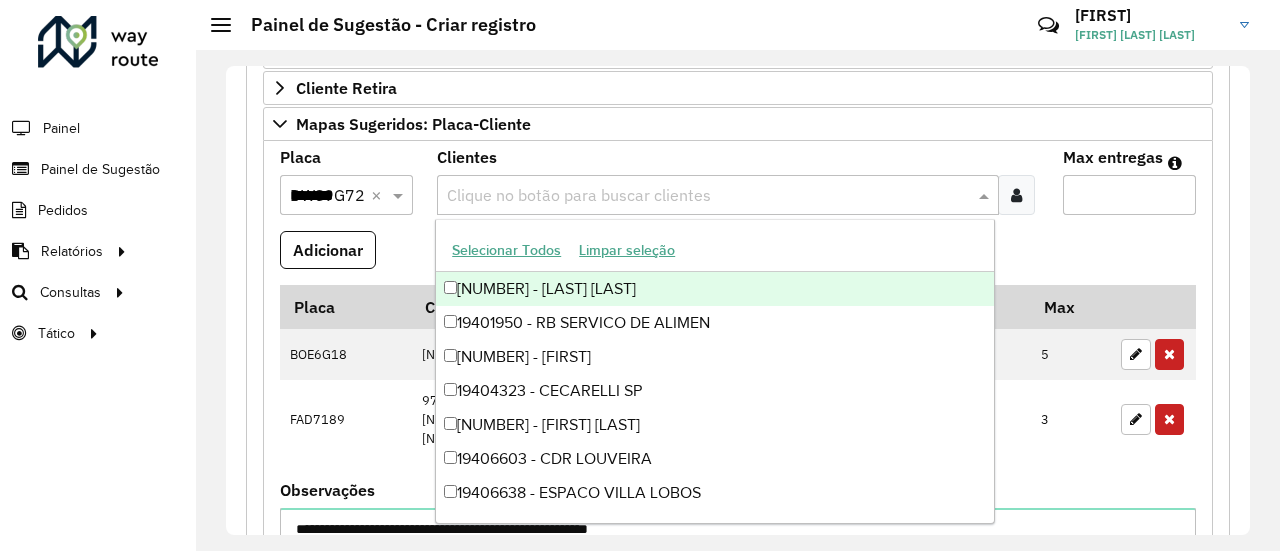paste on "*****" 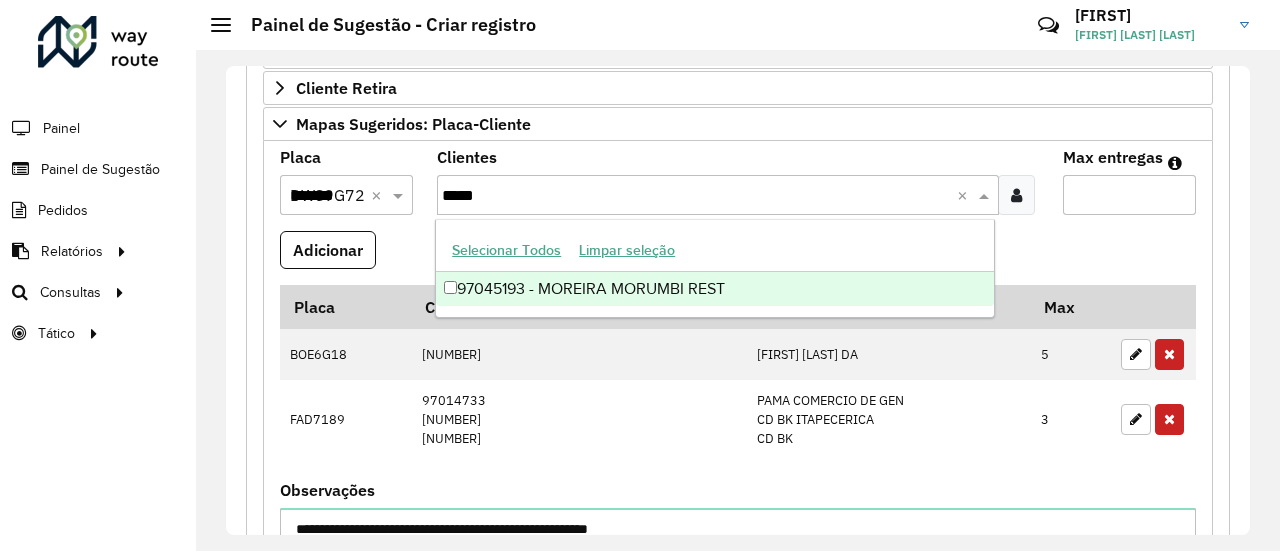 click on "97045193 - MOREIRA MORUMBI REST" at bounding box center (715, 289) 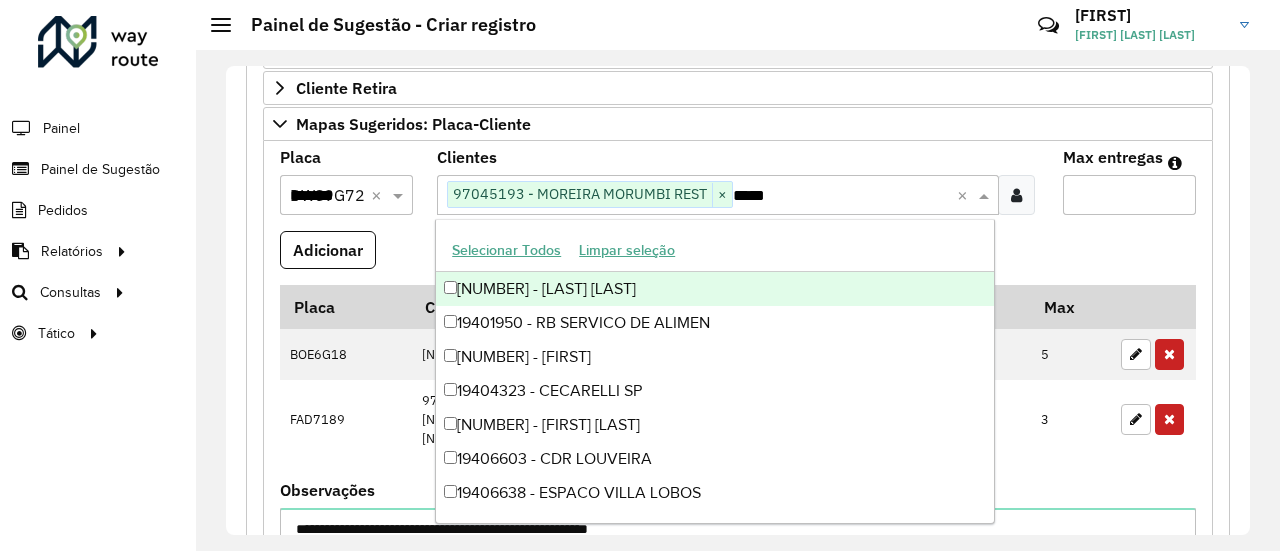 click on "Adicionar" at bounding box center [738, 258] 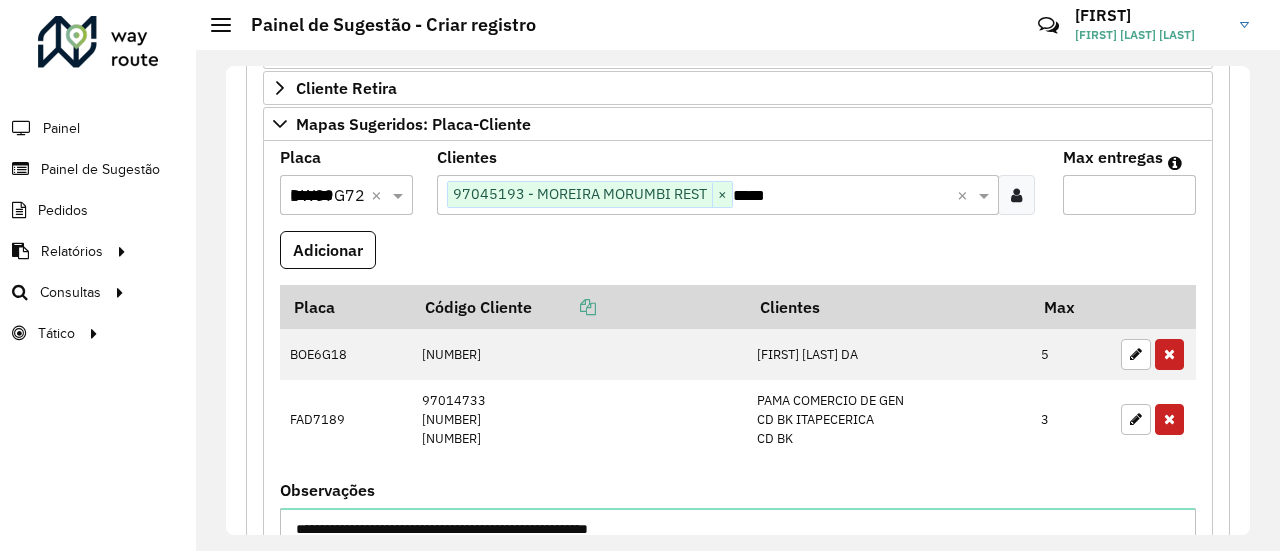 click on "Max entregas" at bounding box center (1129, 195) 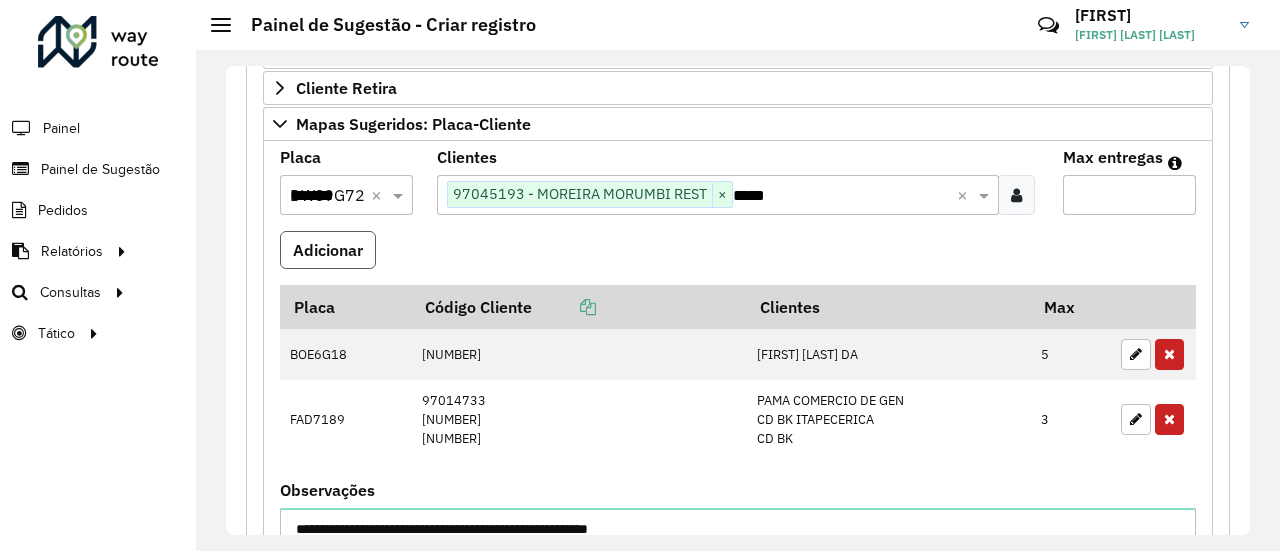 click on "Adicionar" at bounding box center [328, 250] 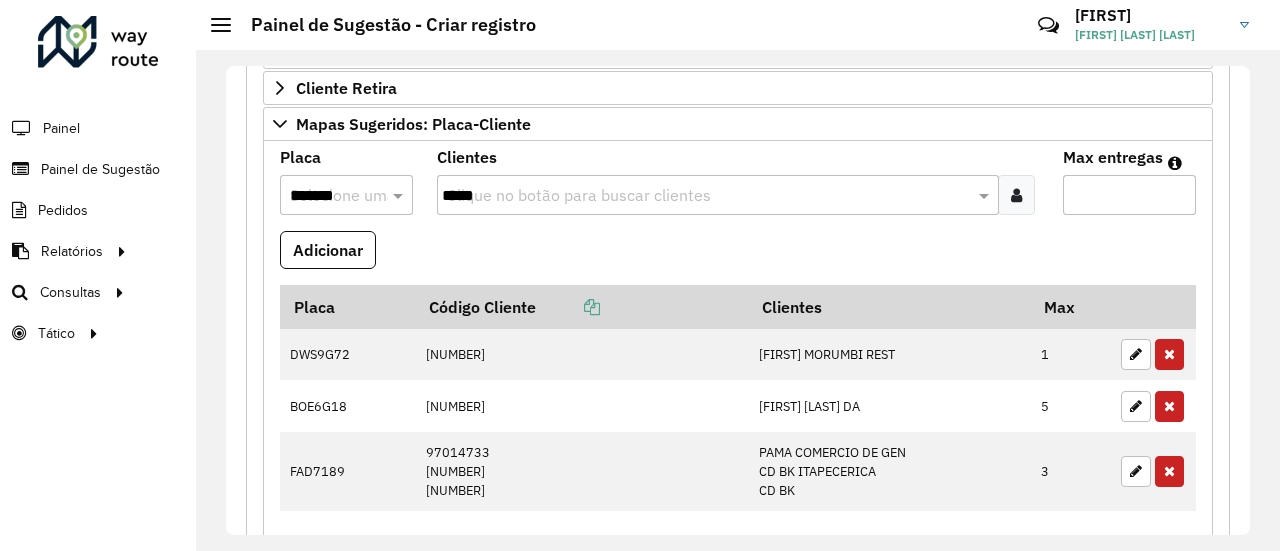 click on "Adicionar" at bounding box center (738, 258) 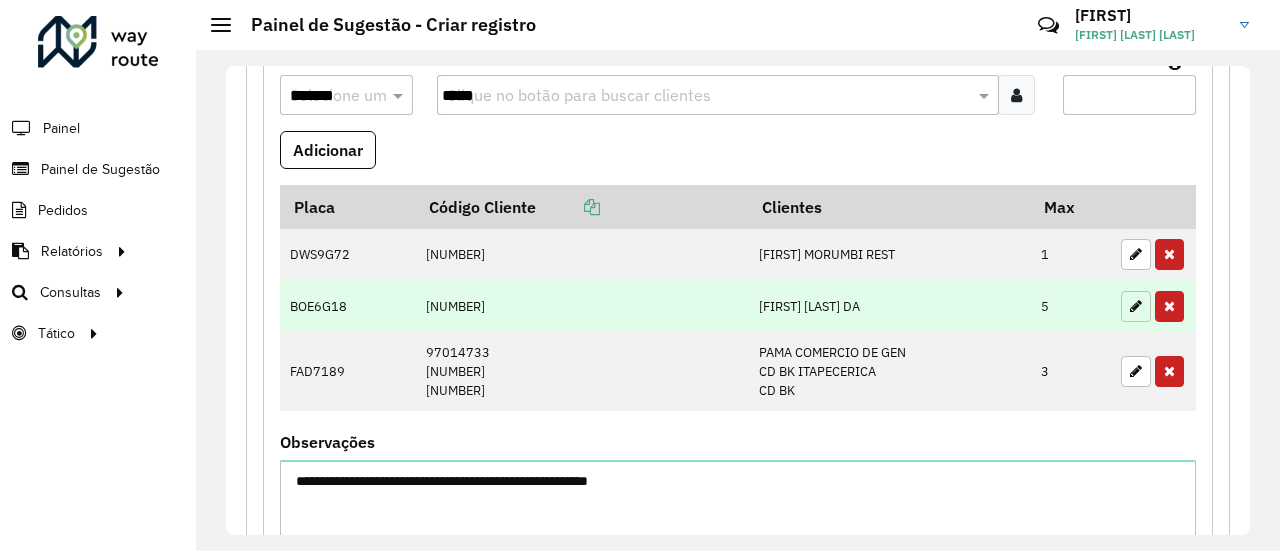click at bounding box center [1136, 306] 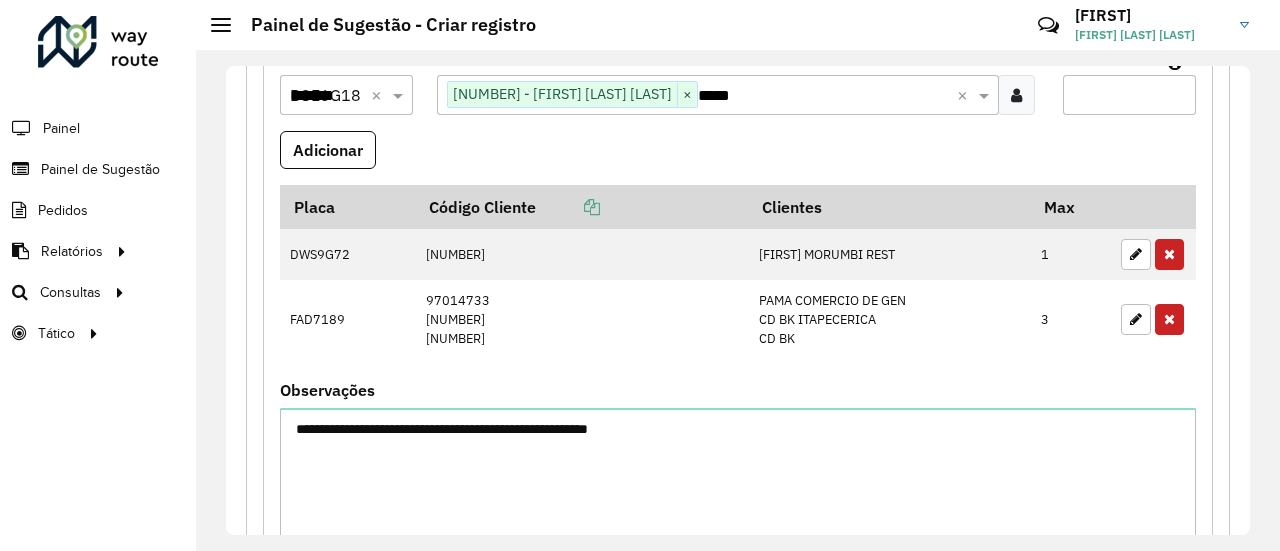 click on "*****" at bounding box center (828, 96) 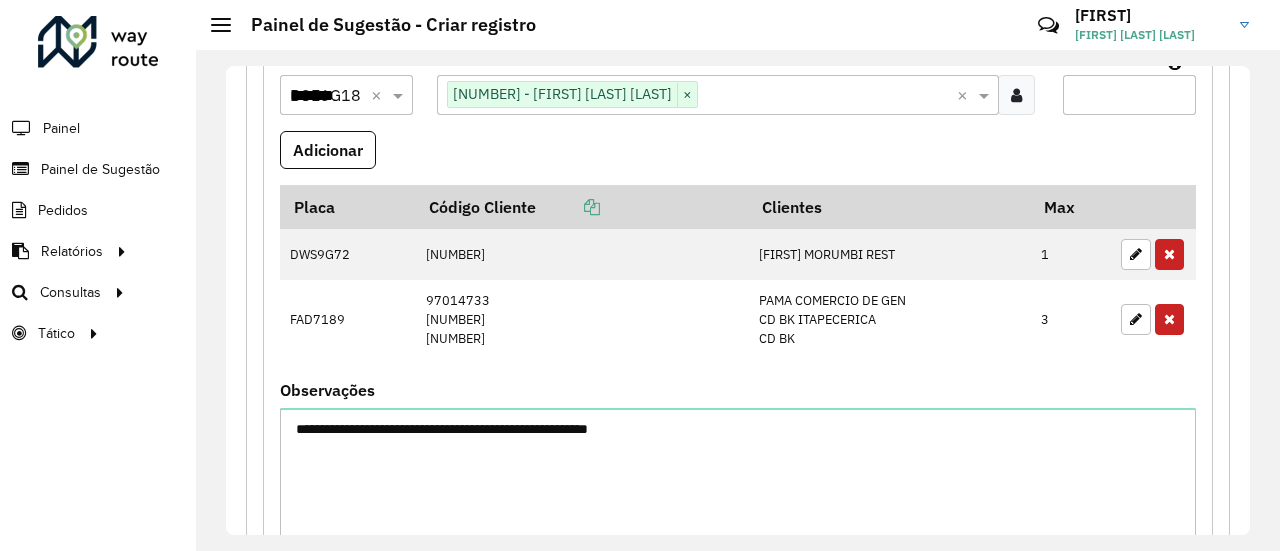 paste on "*****" 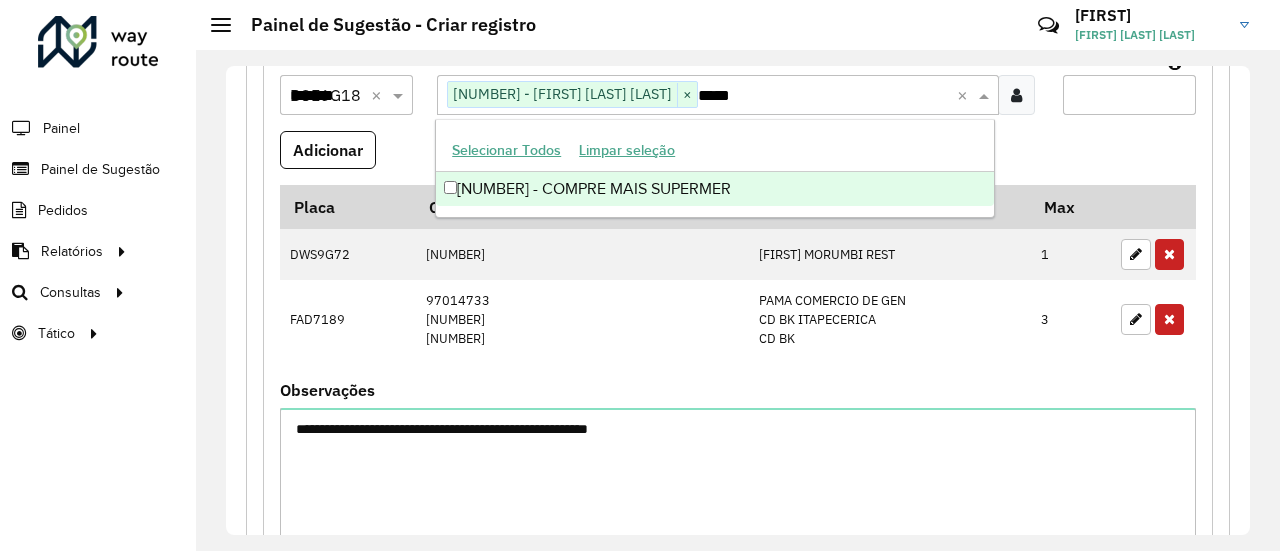 click on "[NUMBER] - COMPRE MAIS SUPERMER" at bounding box center (715, 189) 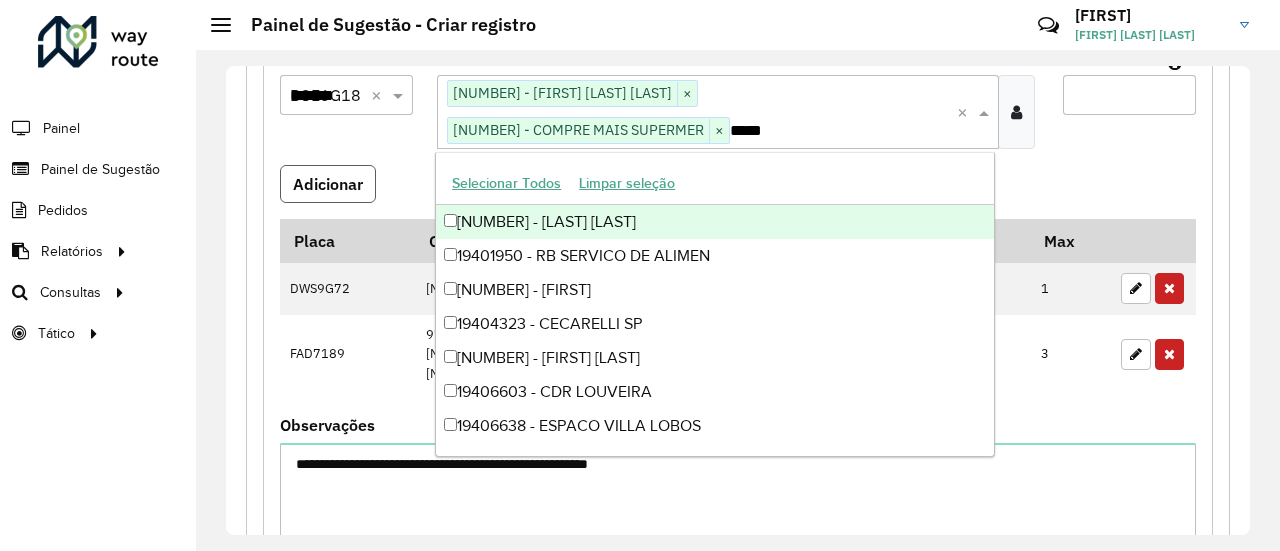 click on "Adicionar" at bounding box center [328, 184] 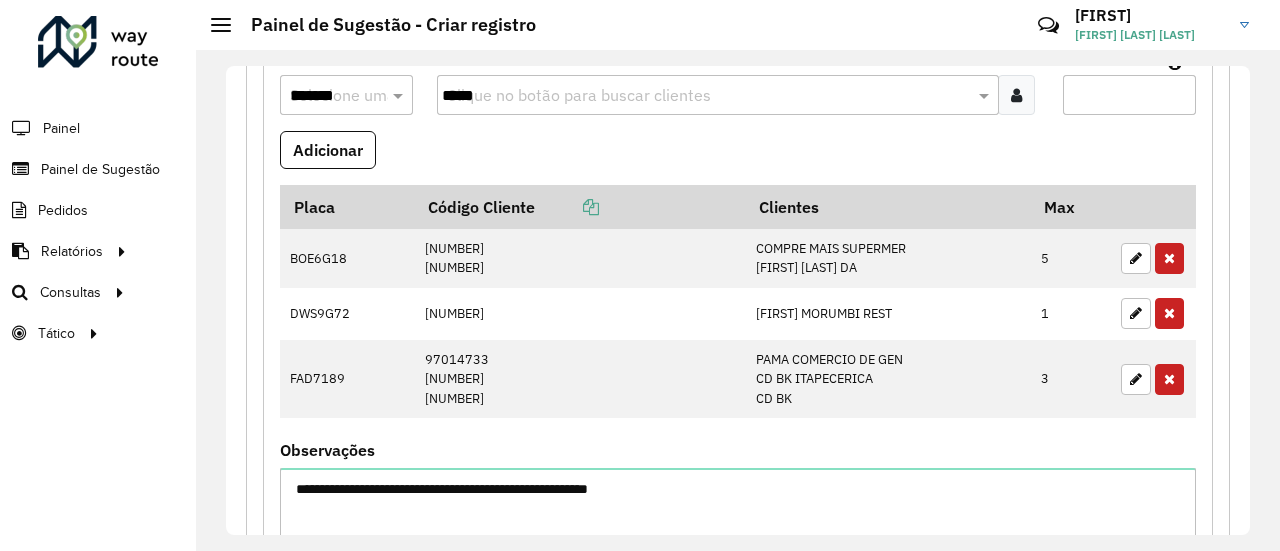 click on "Adicionar" at bounding box center (738, 158) 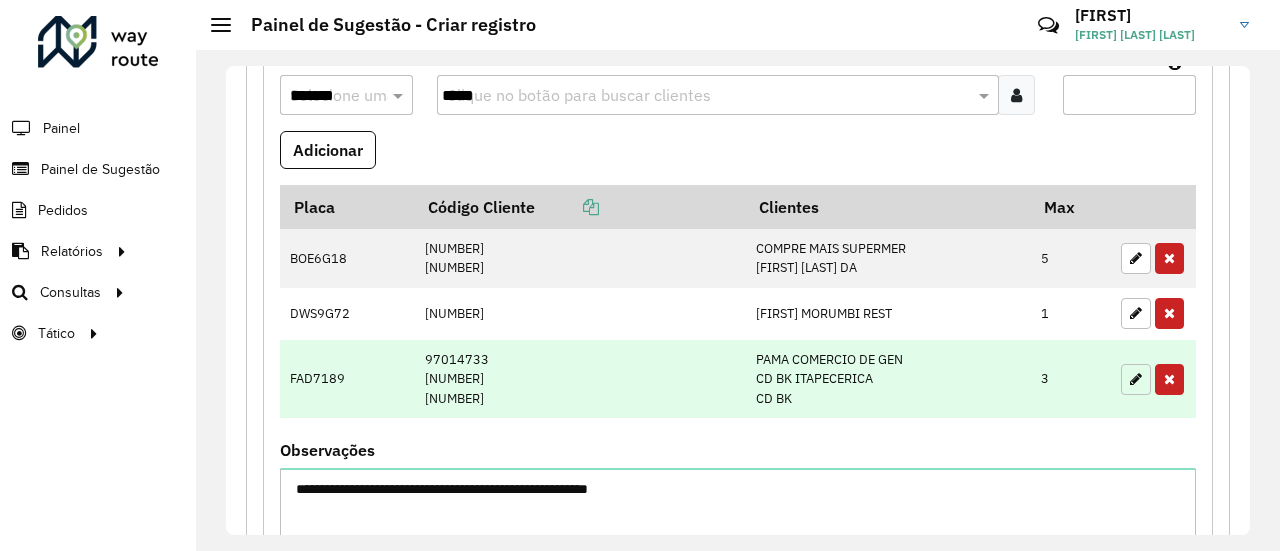 click at bounding box center (1136, 379) 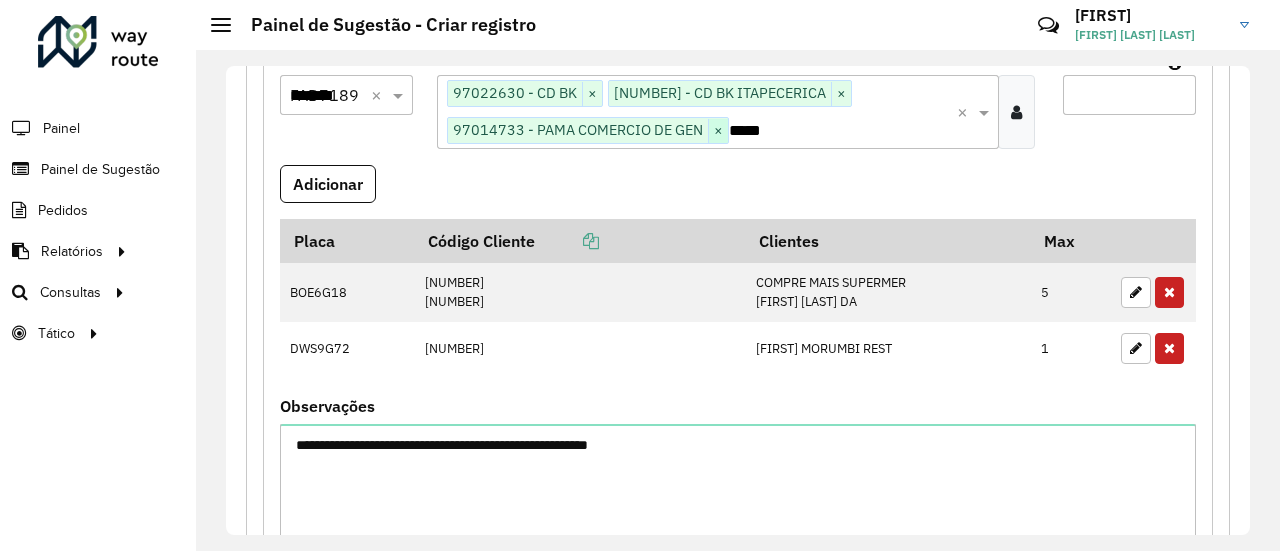 click on "×" at bounding box center [718, 131] 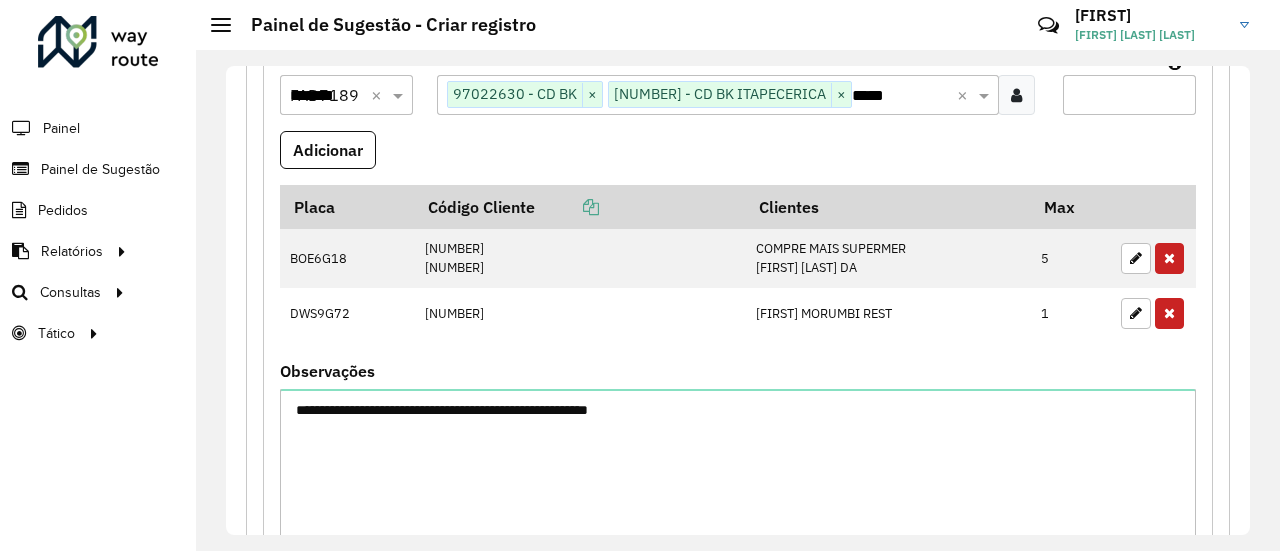 drag, startPoint x: 1088, startPoint y: 89, endPoint x: 1014, endPoint y: 82, distance: 74.330345 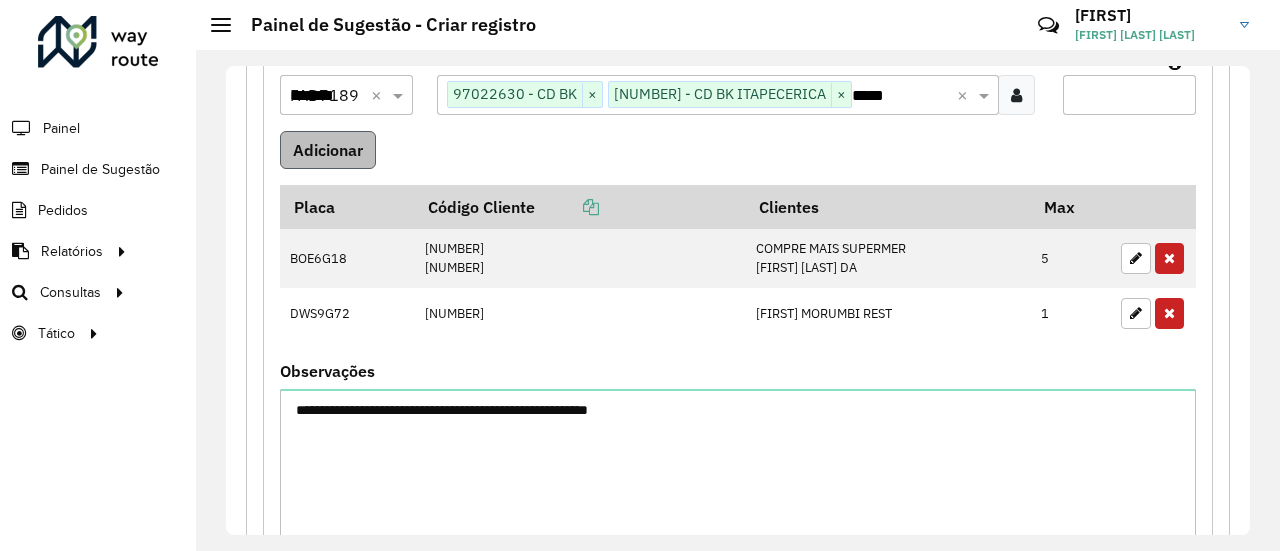 type on "*" 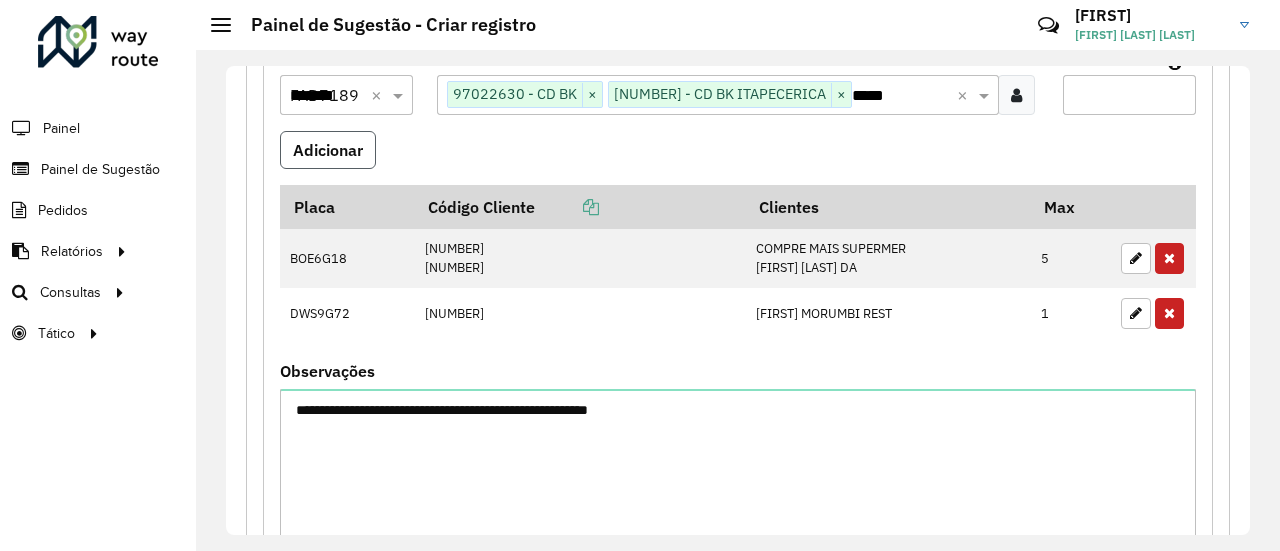 click on "Adicionar" at bounding box center (328, 150) 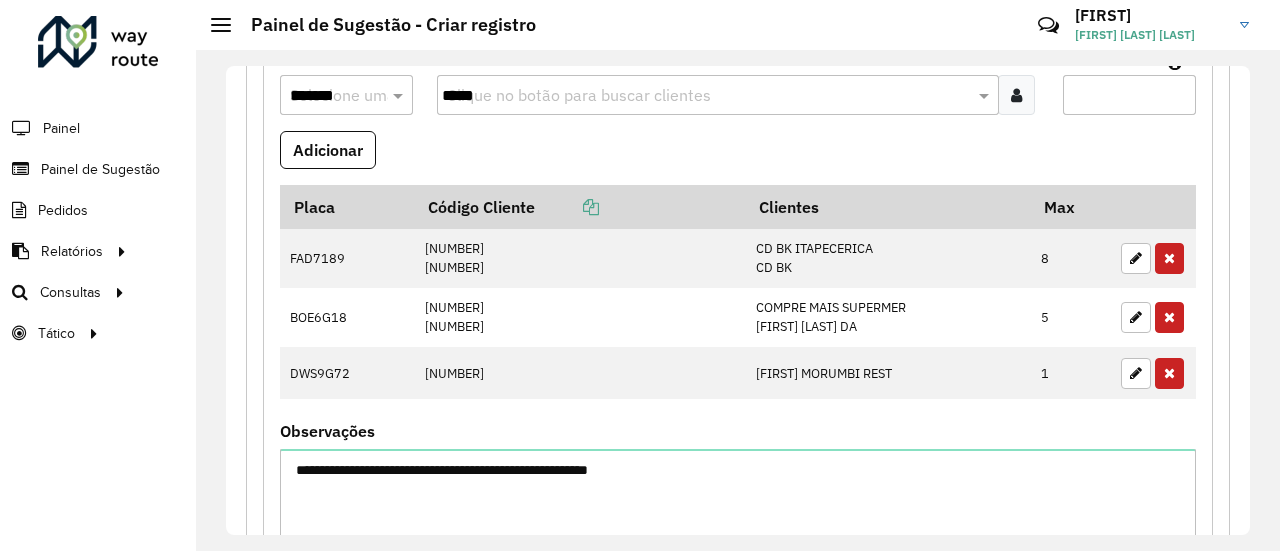click on "Adicionar" at bounding box center [738, 158] 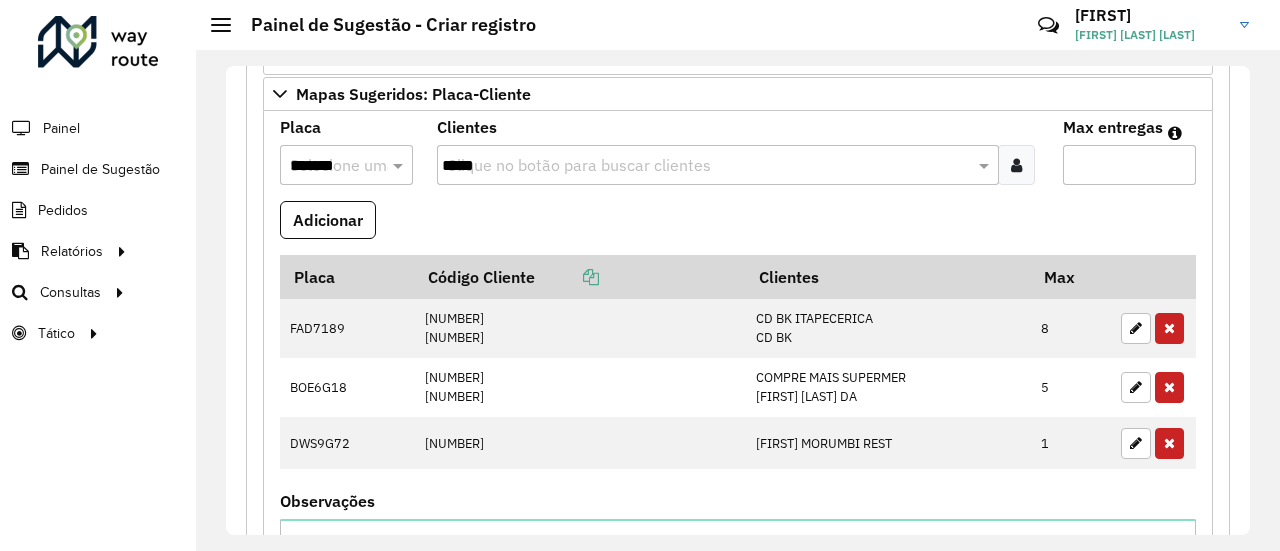 scroll, scrollTop: 500, scrollLeft: 0, axis: vertical 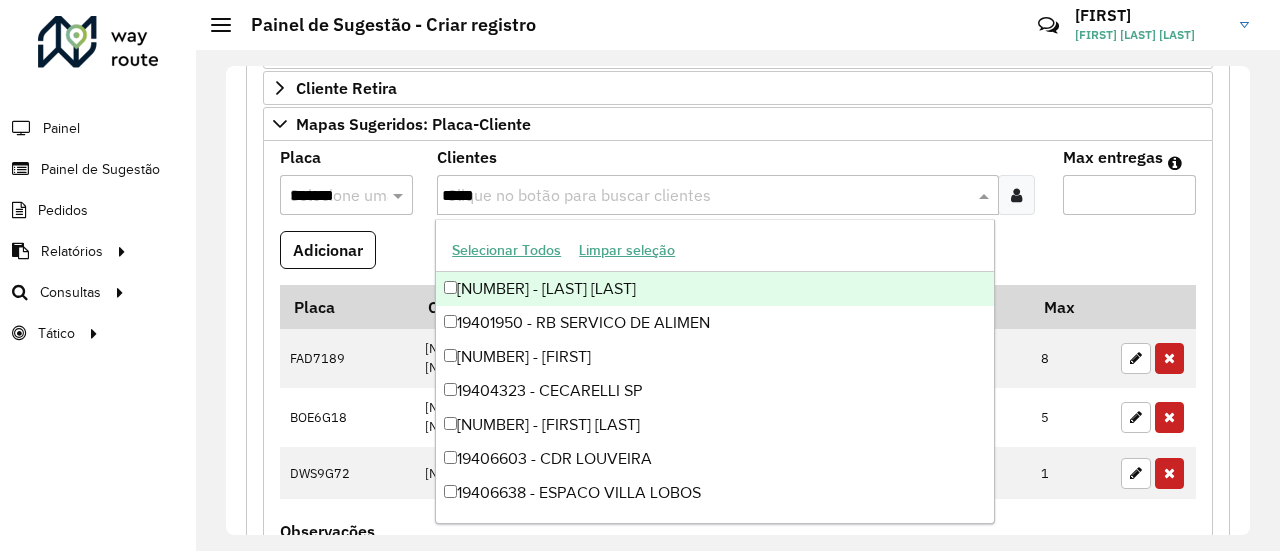 click on "*****" at bounding box center (708, 196) 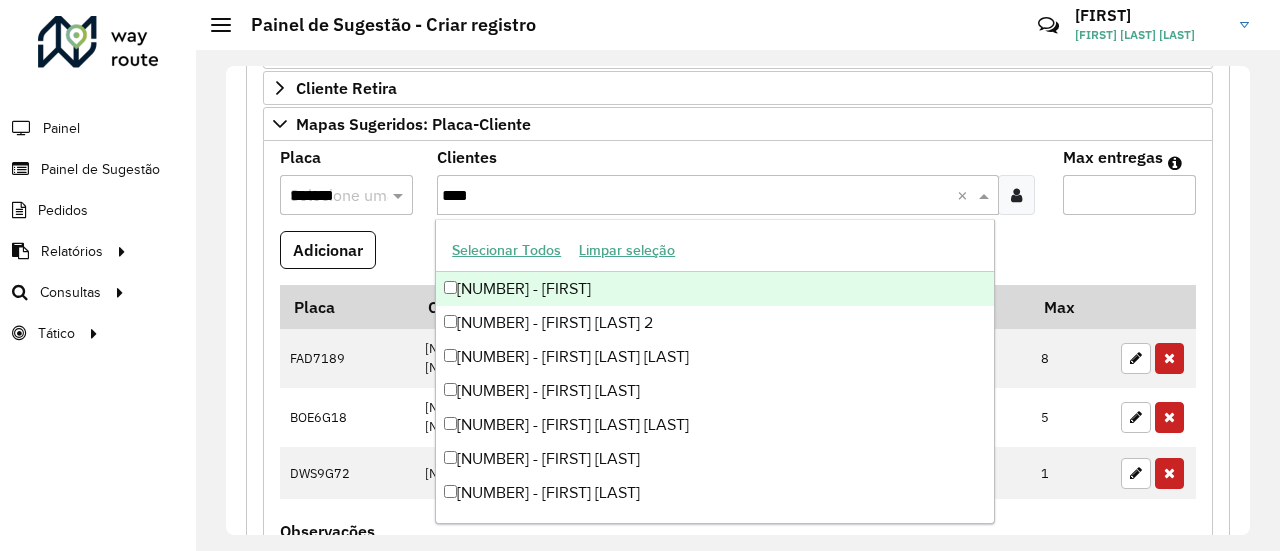 type on "*****" 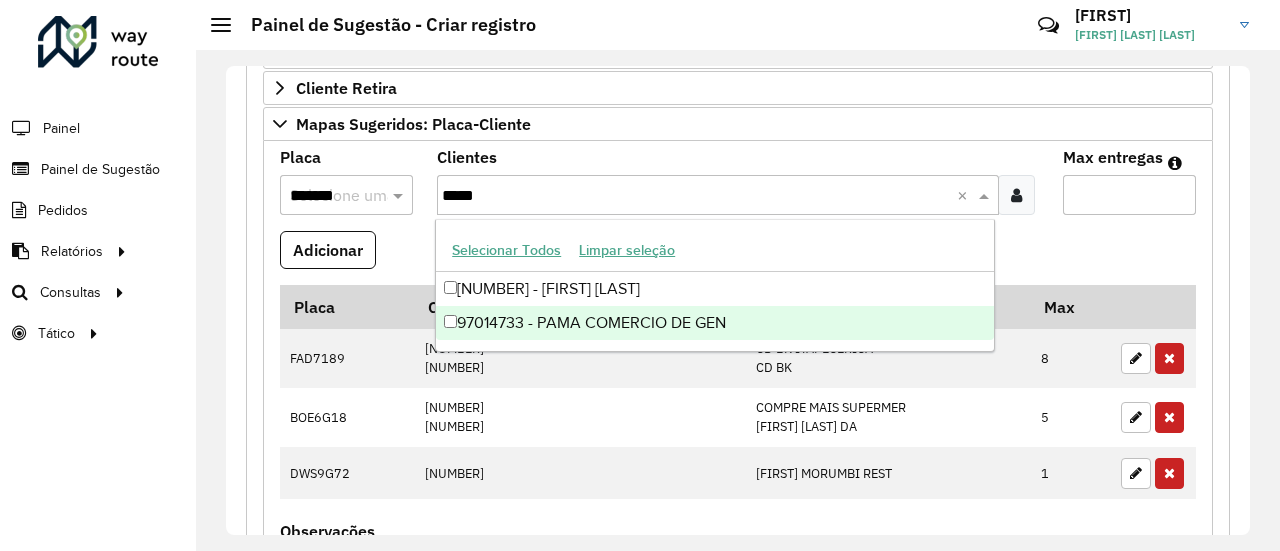 click on "97014733 - PAMA COMERCIO DE GEN" at bounding box center (715, 323) 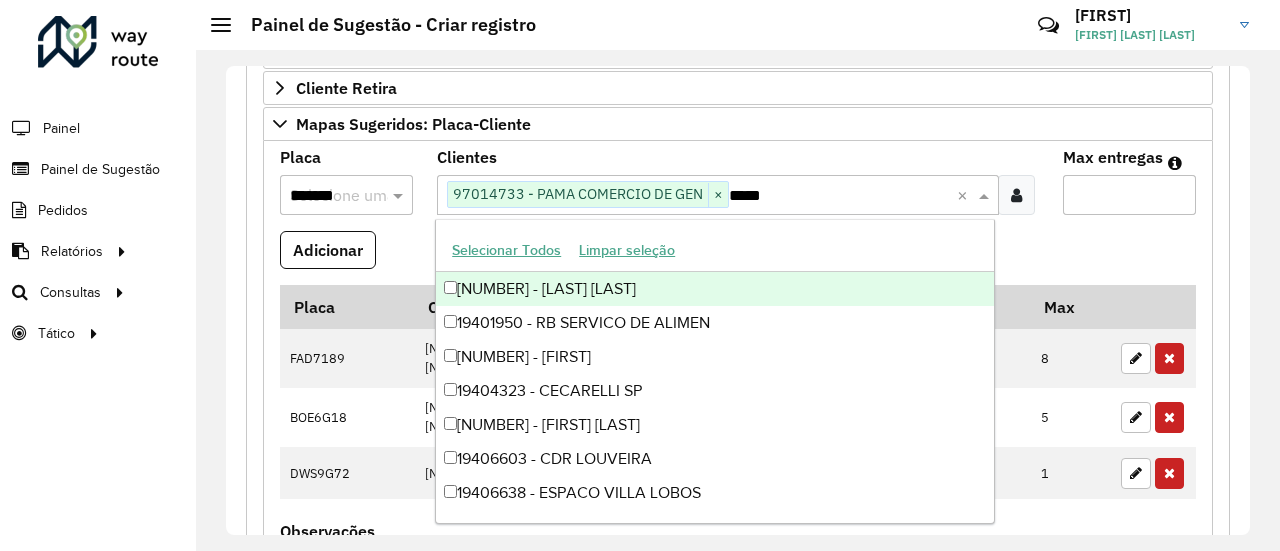 click on "Adicionar" at bounding box center (738, 258) 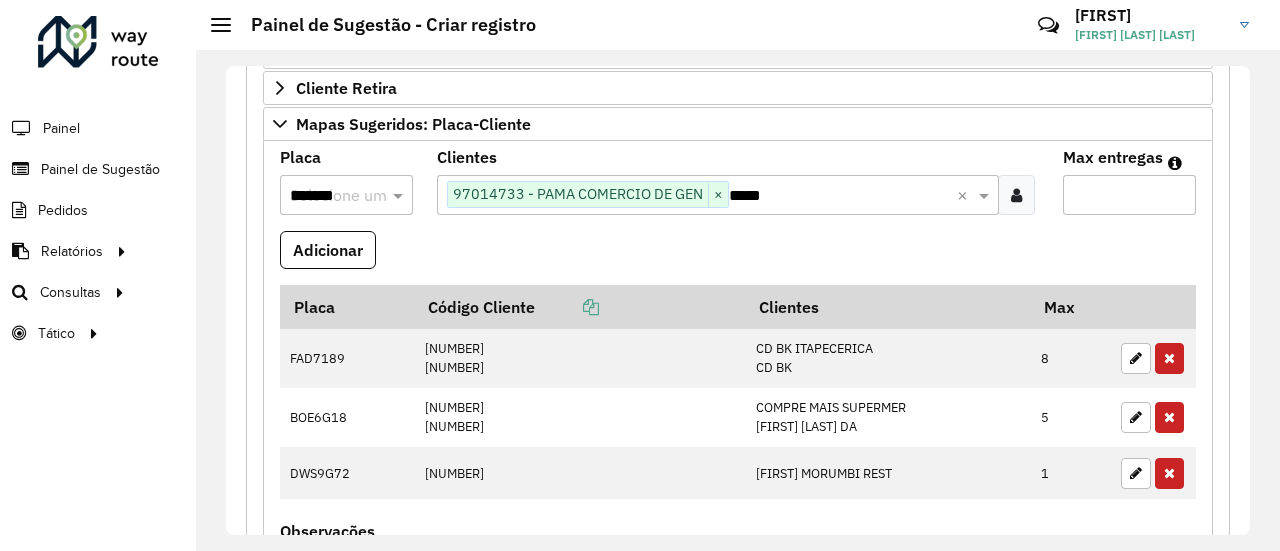 click on "*******" at bounding box center [326, 196] 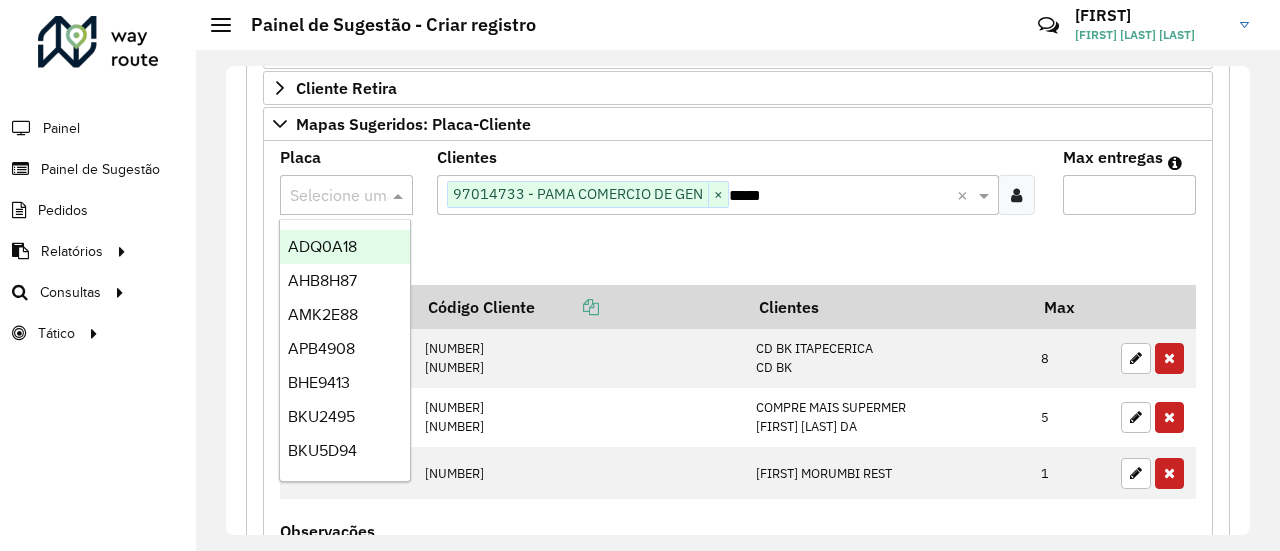 paste on "*******" 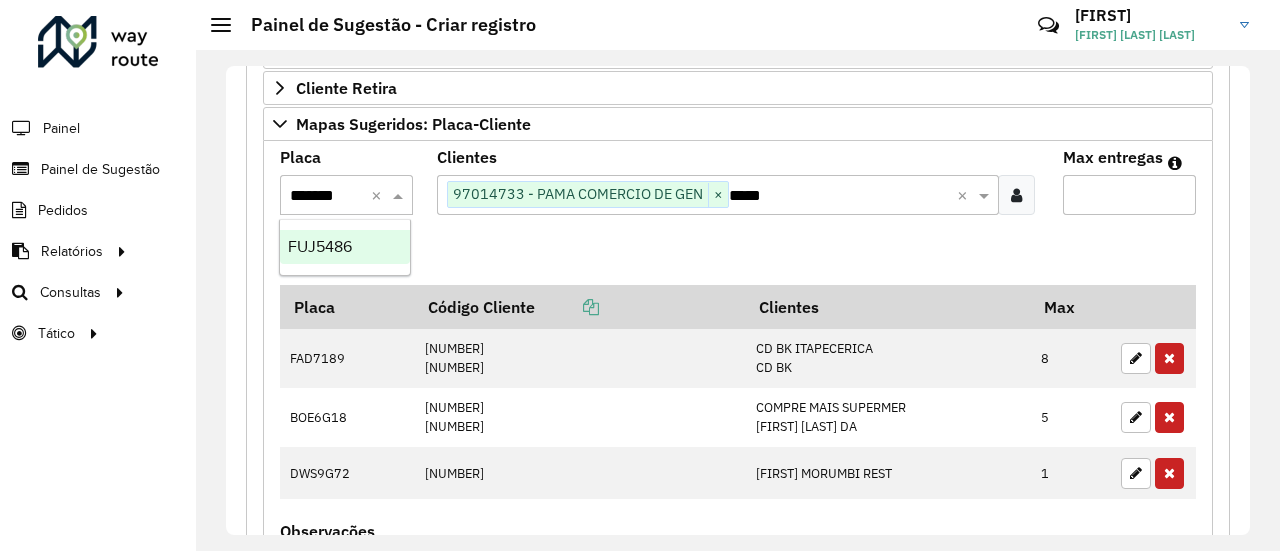 click on "FUJ5486" at bounding box center (320, 246) 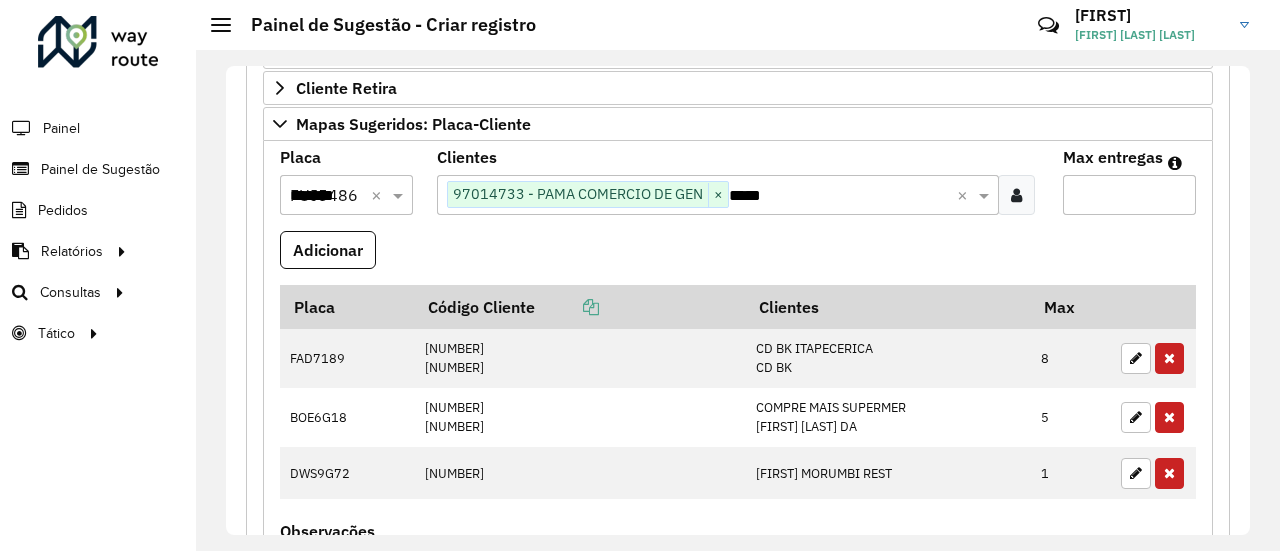 click on "Adicionar" at bounding box center [738, 258] 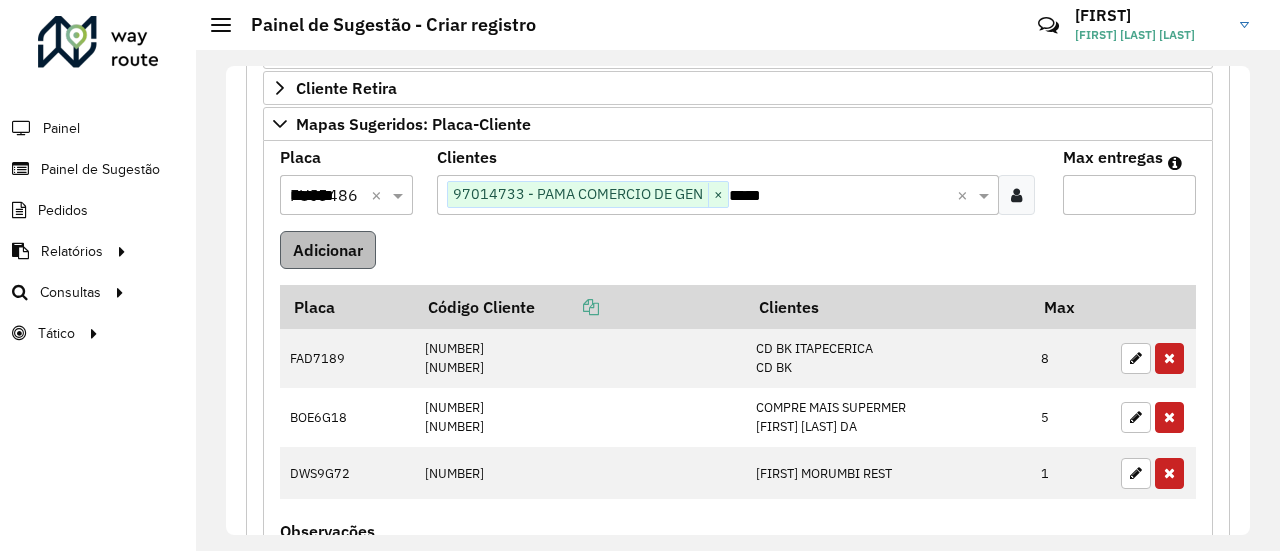 type on "**" 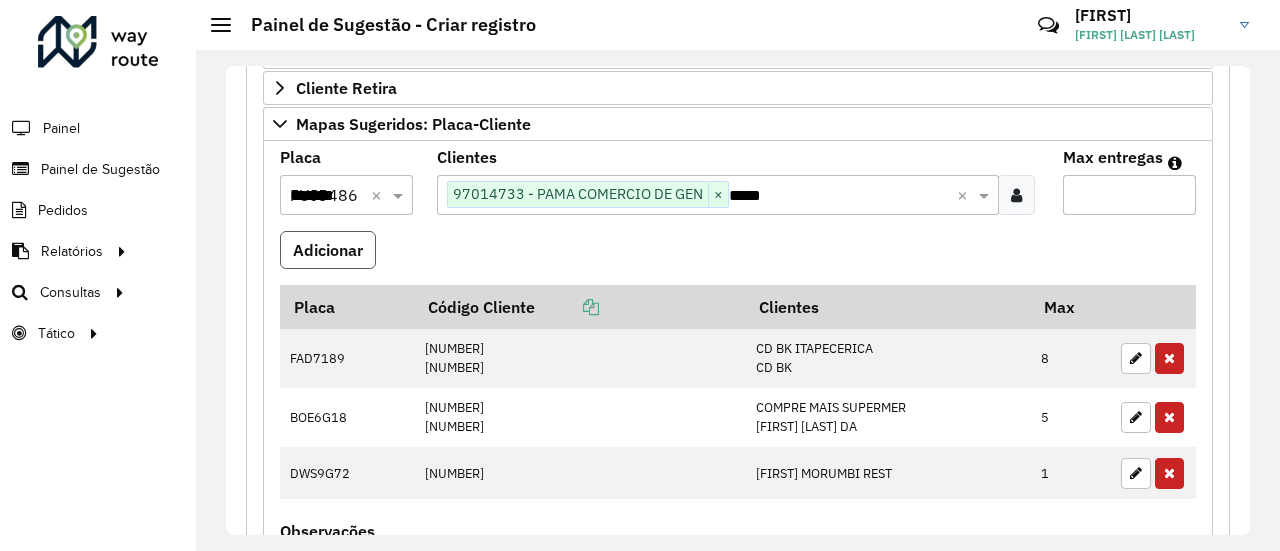 click on "Adicionar" at bounding box center [328, 250] 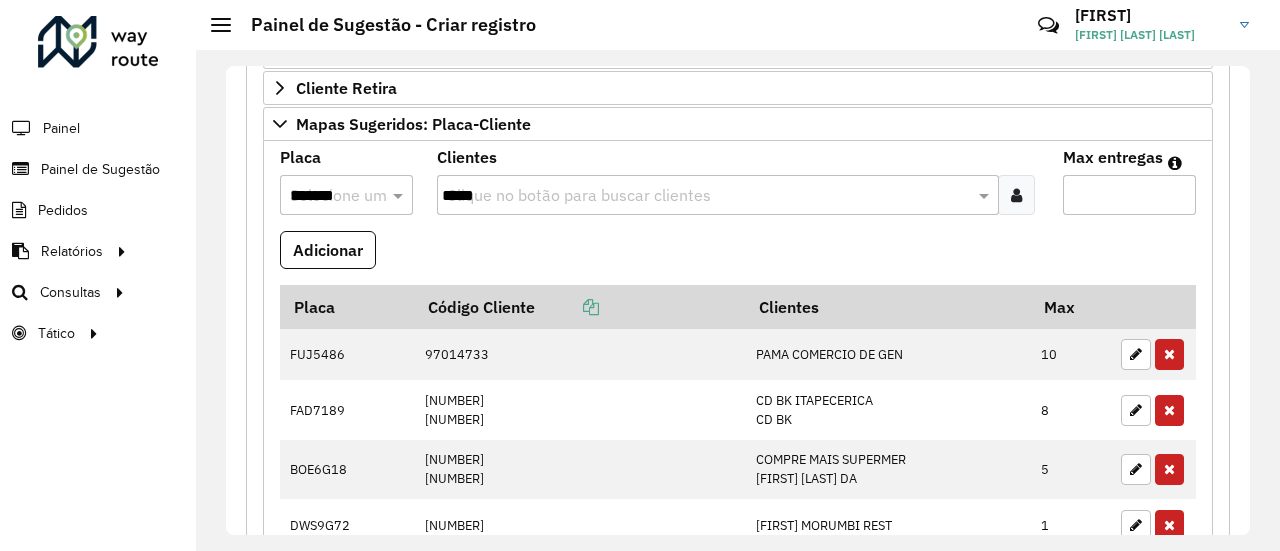click on "Adicionar" at bounding box center [738, 258] 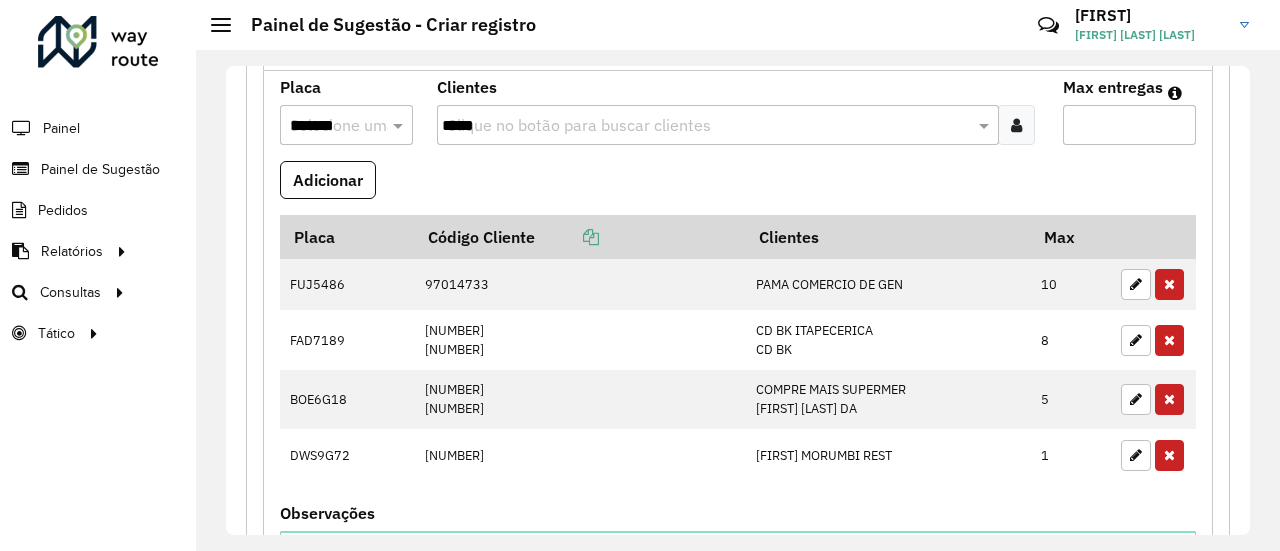 scroll, scrollTop: 600, scrollLeft: 0, axis: vertical 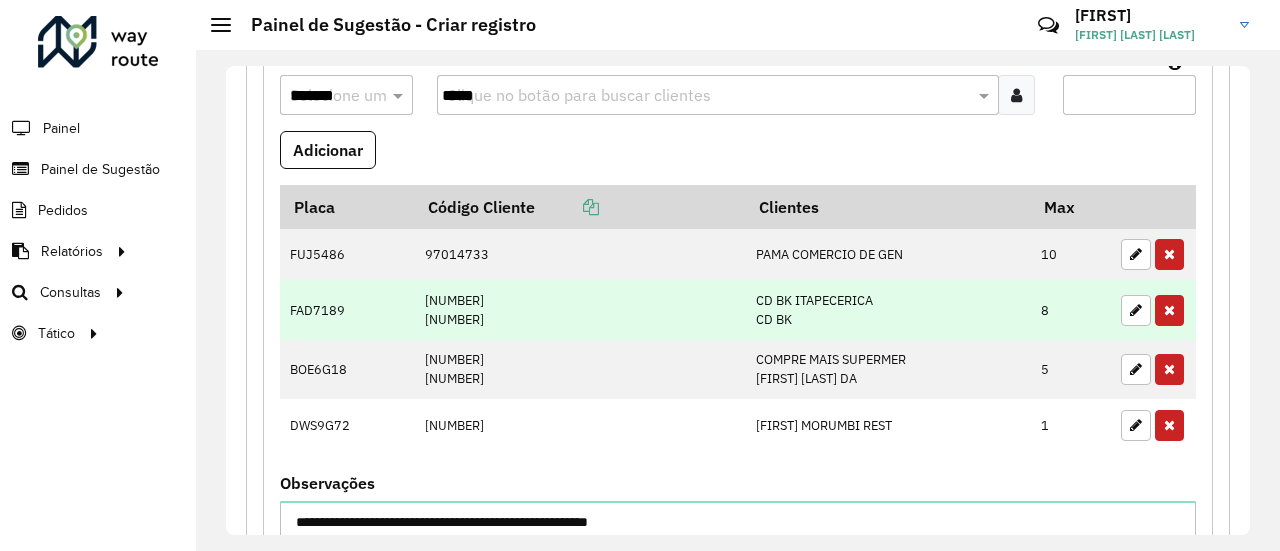 click on "FAD7189" at bounding box center [347, 309] 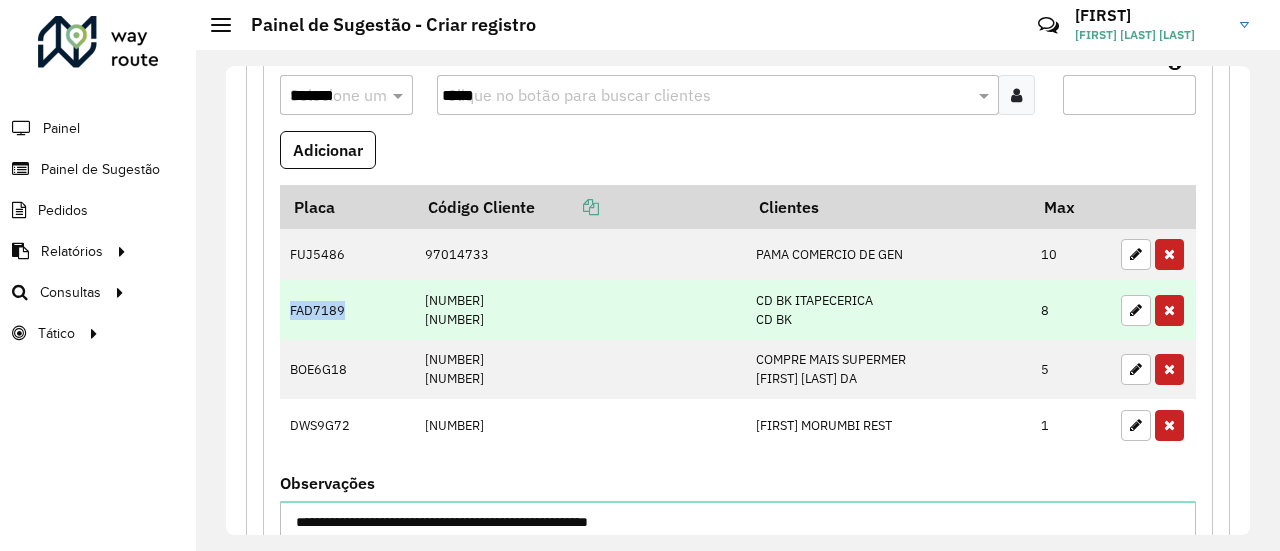 click on "FAD7189" at bounding box center (347, 309) 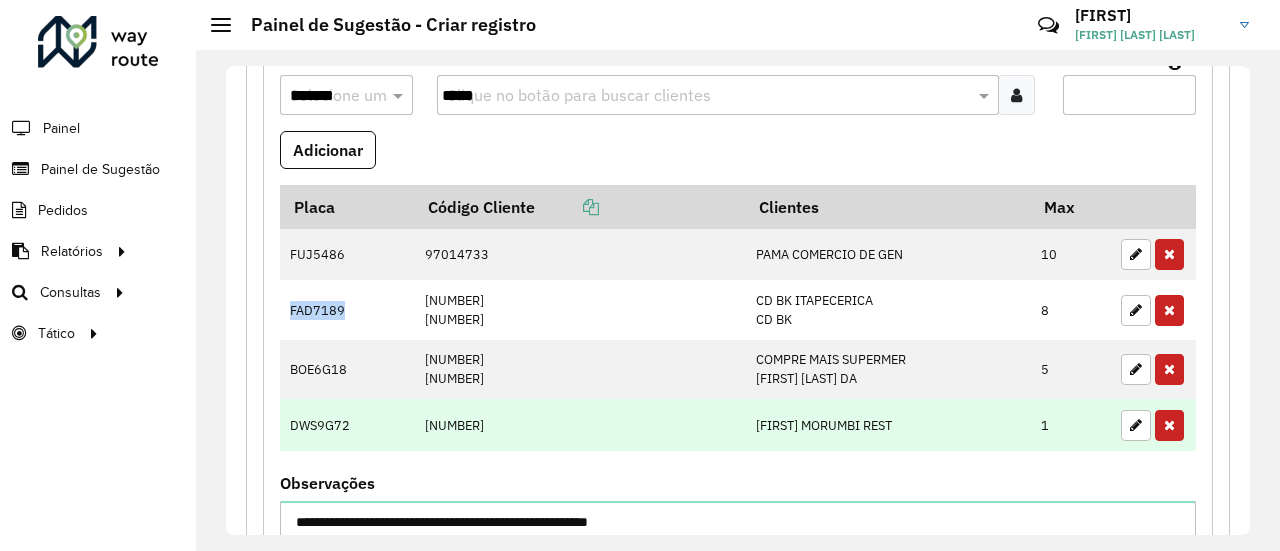 copy on "FAD7189" 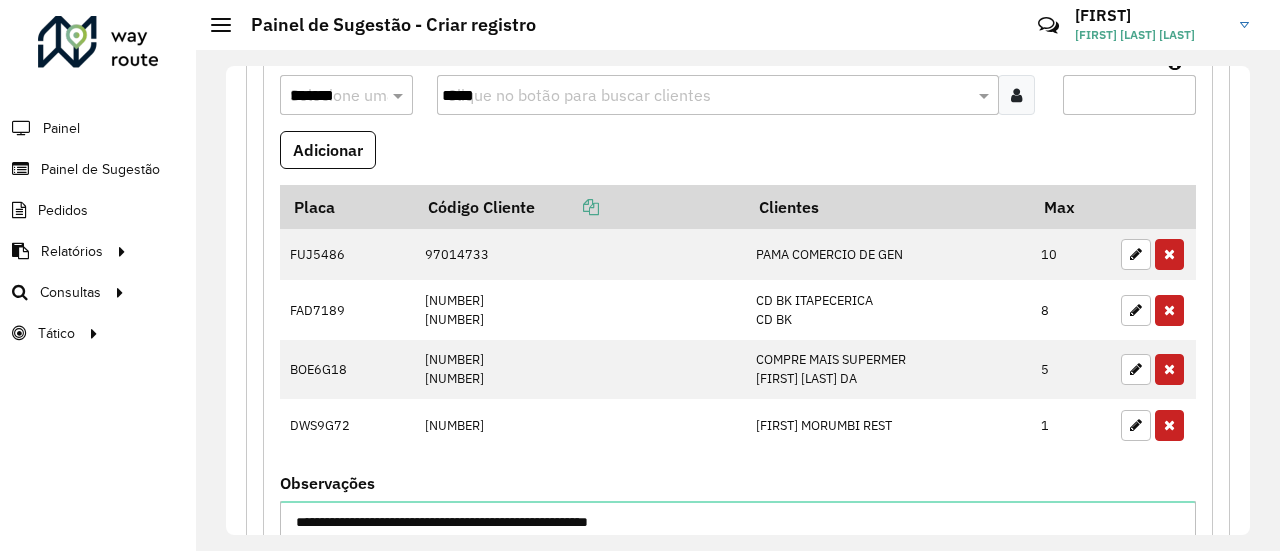 click on "Adicionar" at bounding box center [738, 158] 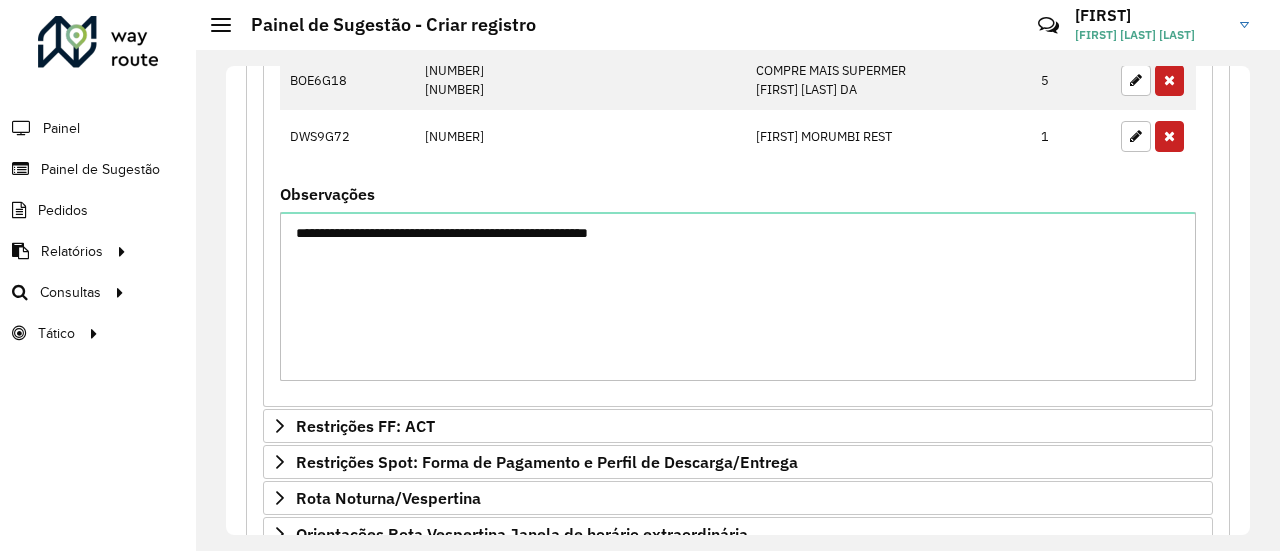 scroll, scrollTop: 1085, scrollLeft: 0, axis: vertical 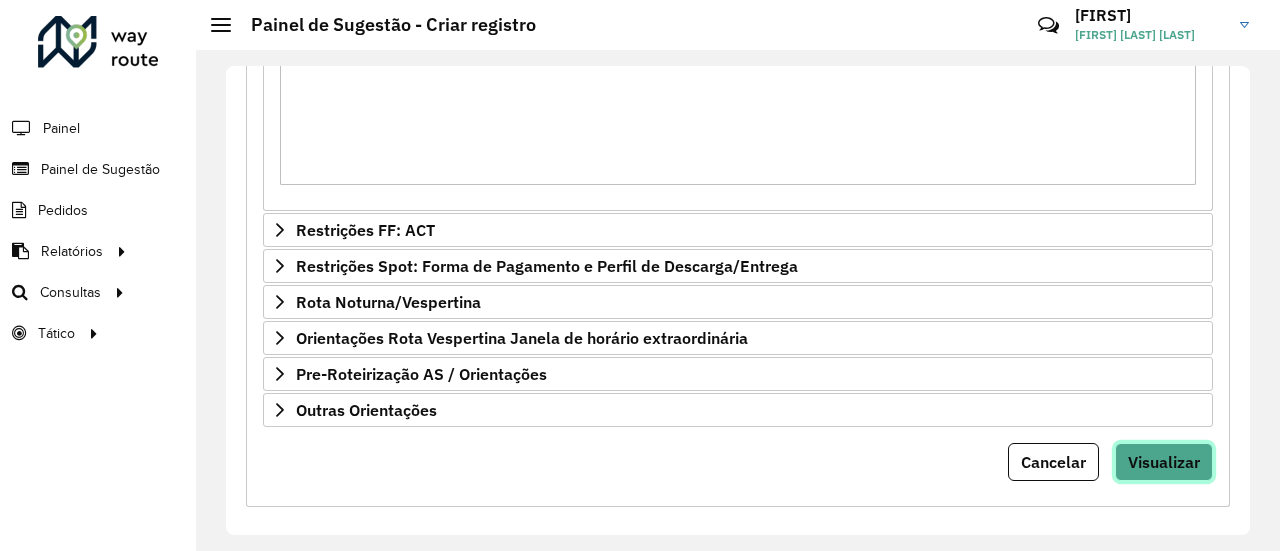 click on "Visualizar" at bounding box center (1164, 462) 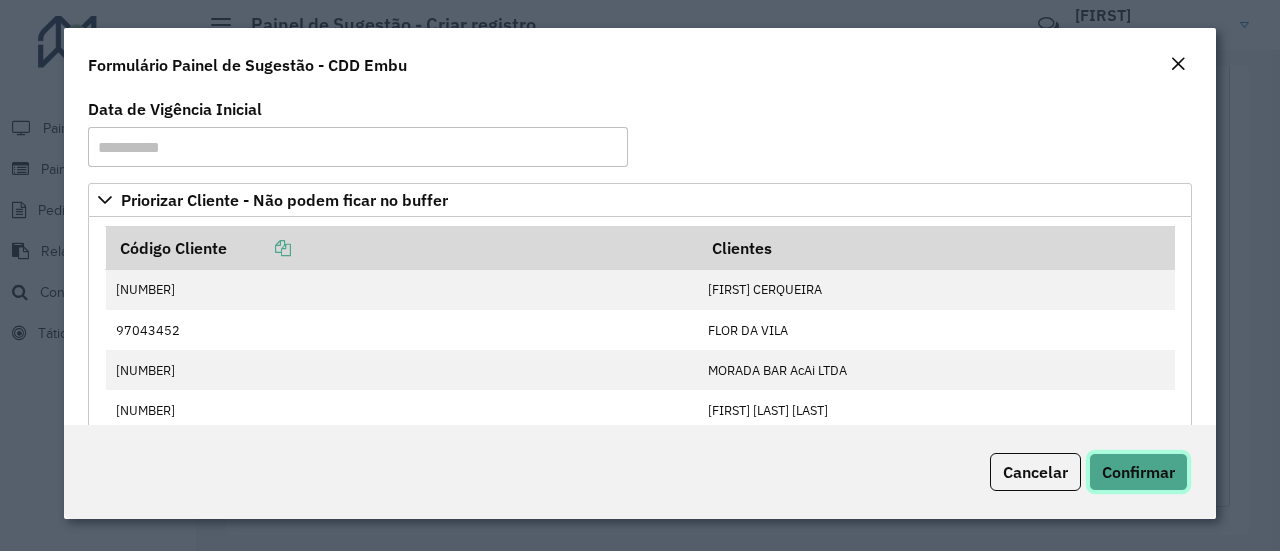 click on "Confirmar" 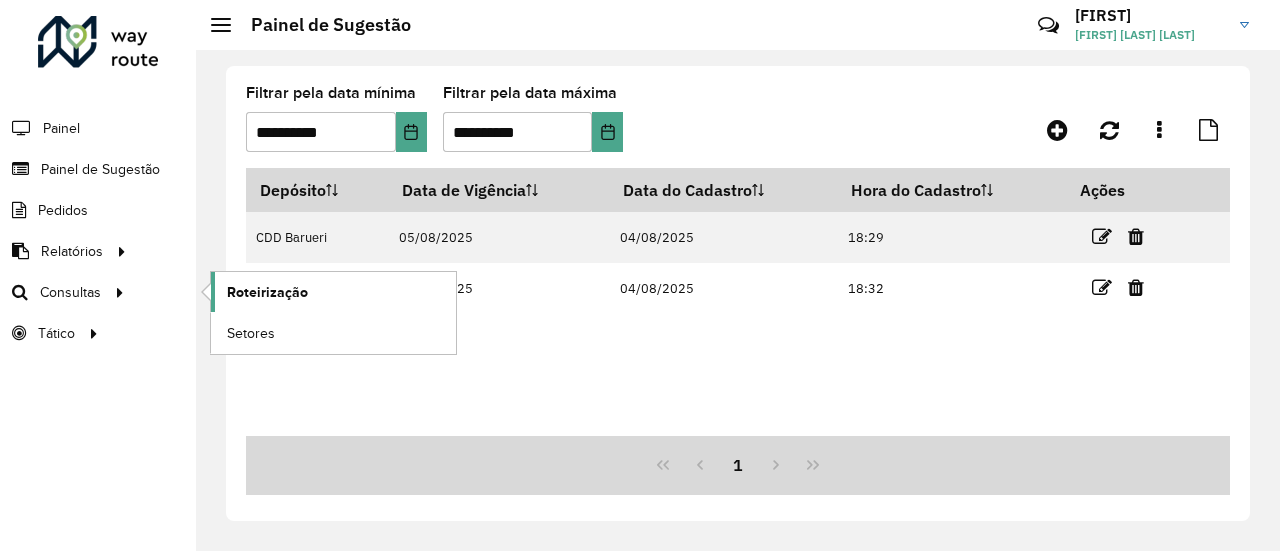 click on "Roteirização" 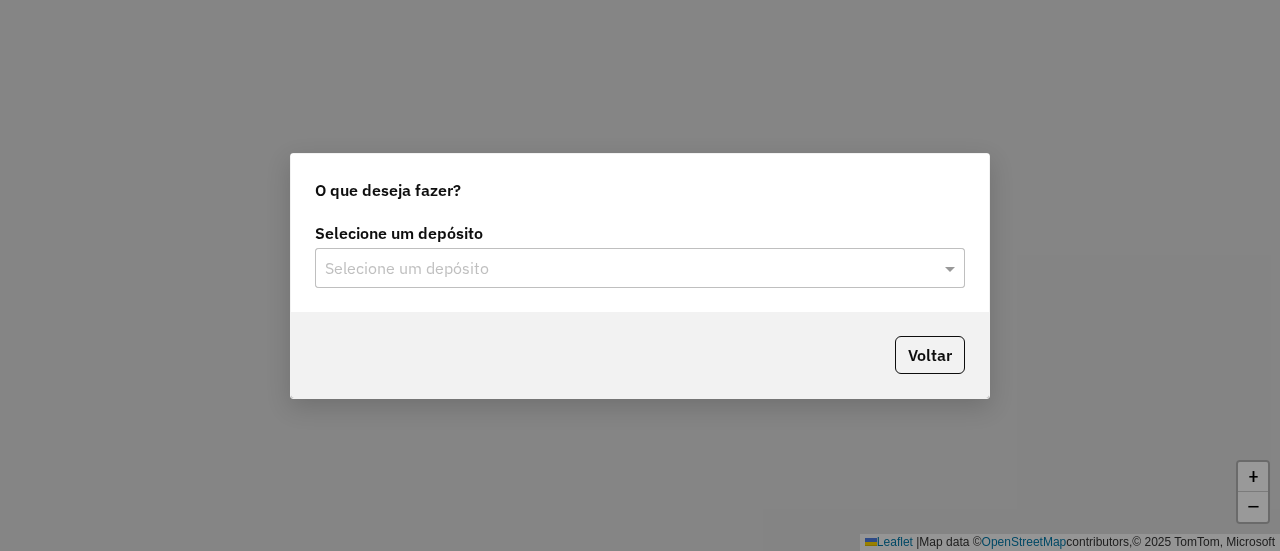 scroll, scrollTop: 0, scrollLeft: 0, axis: both 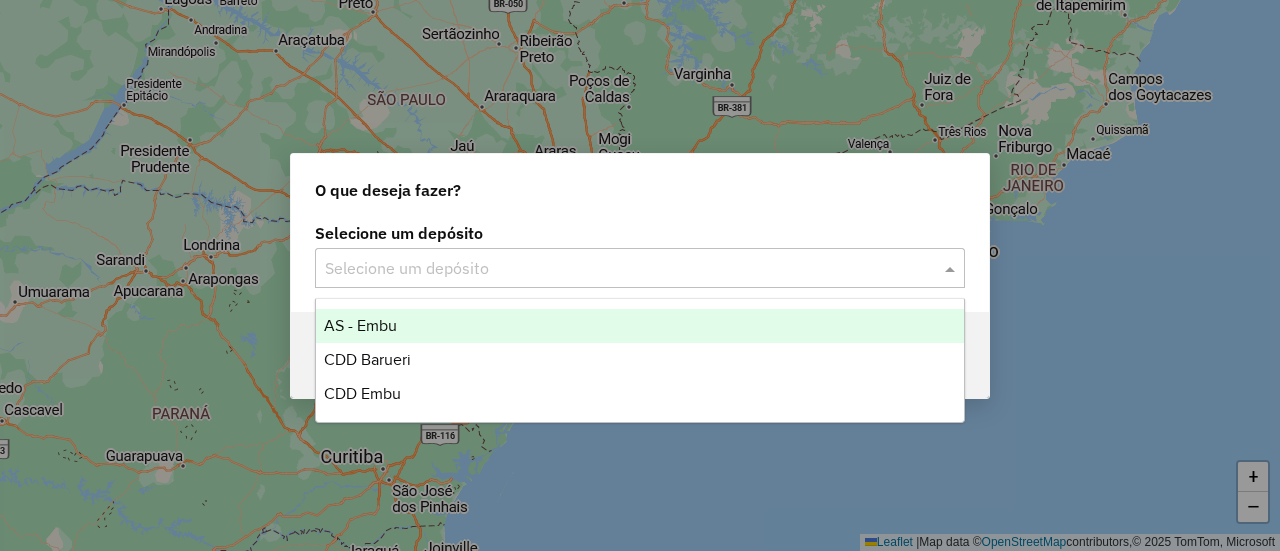click on "Selecione um depósito" 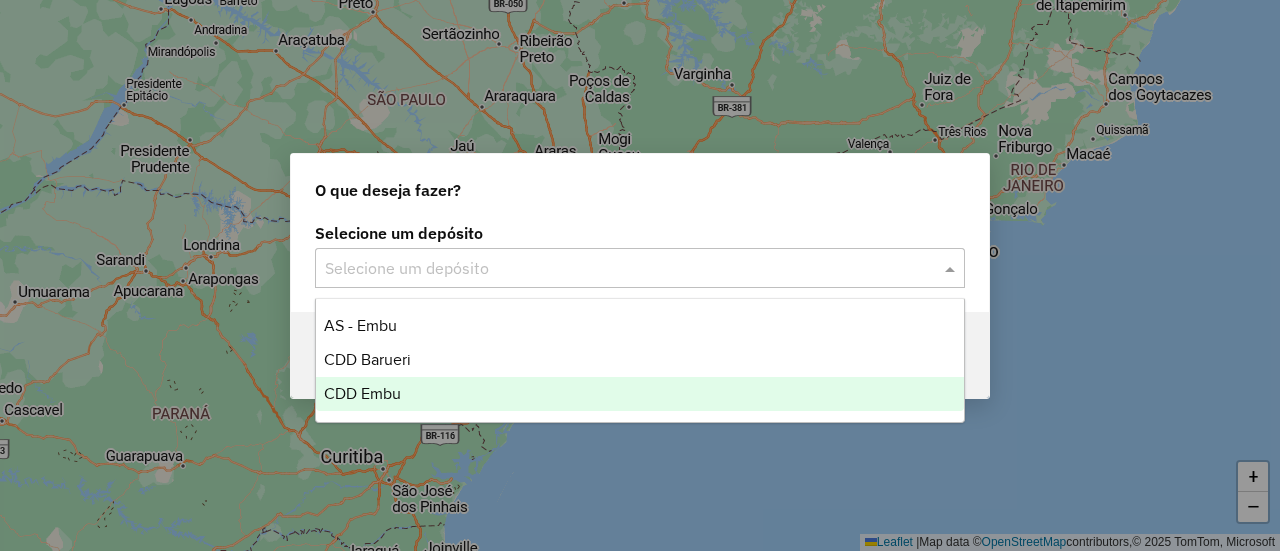 click on "CDD Embu" at bounding box center [362, 393] 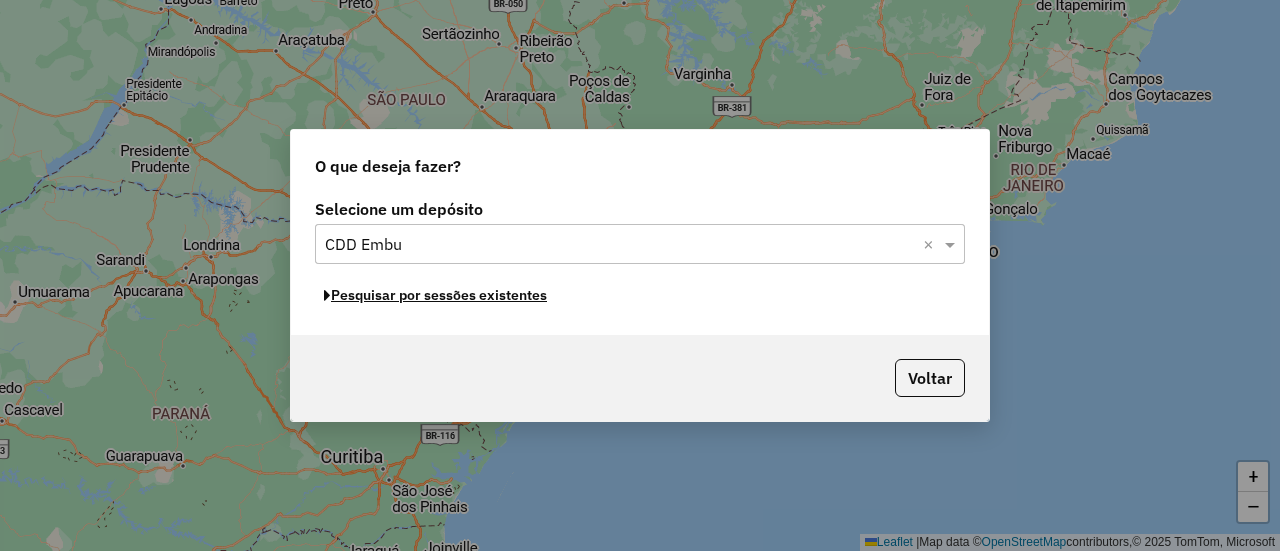 click on "Pesquisar por sessões existentes" 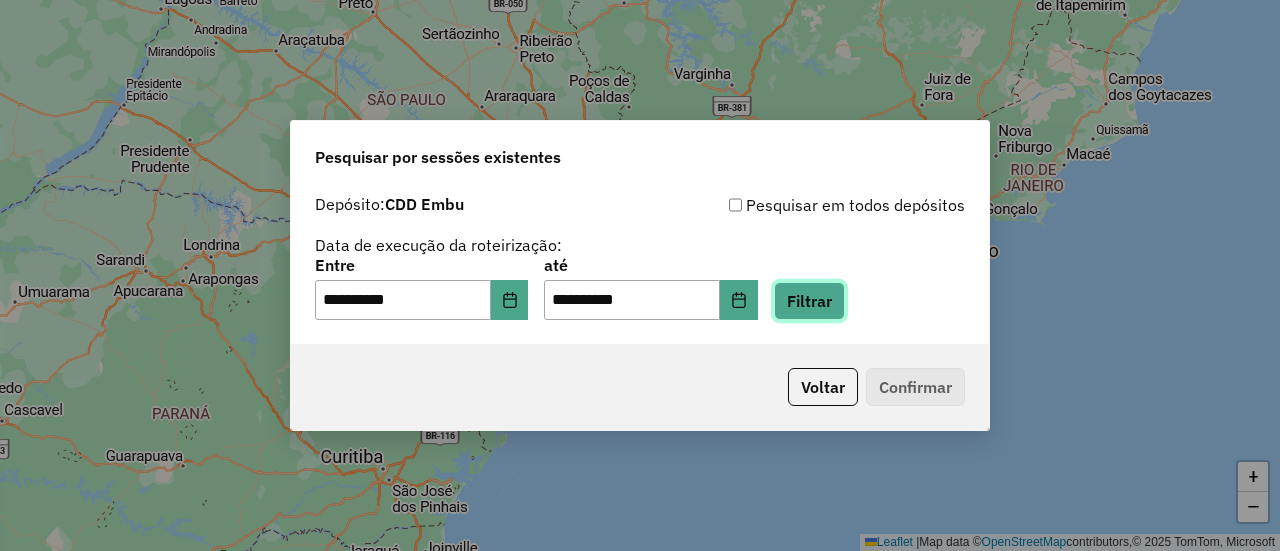 click on "Filtrar" 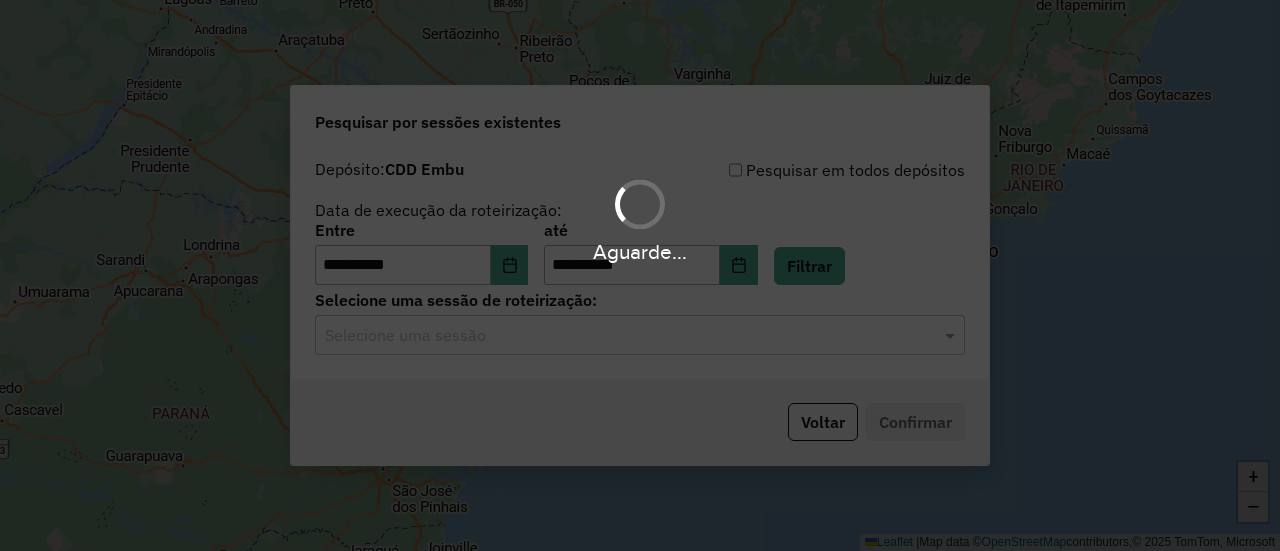 click on "Aguarde..." at bounding box center (640, 275) 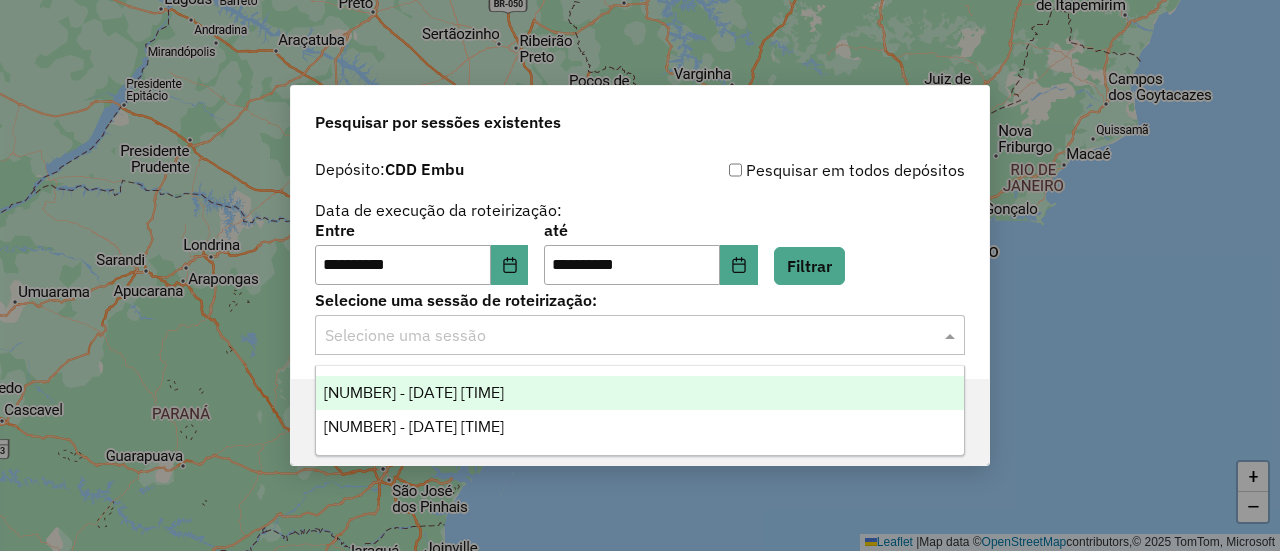 click 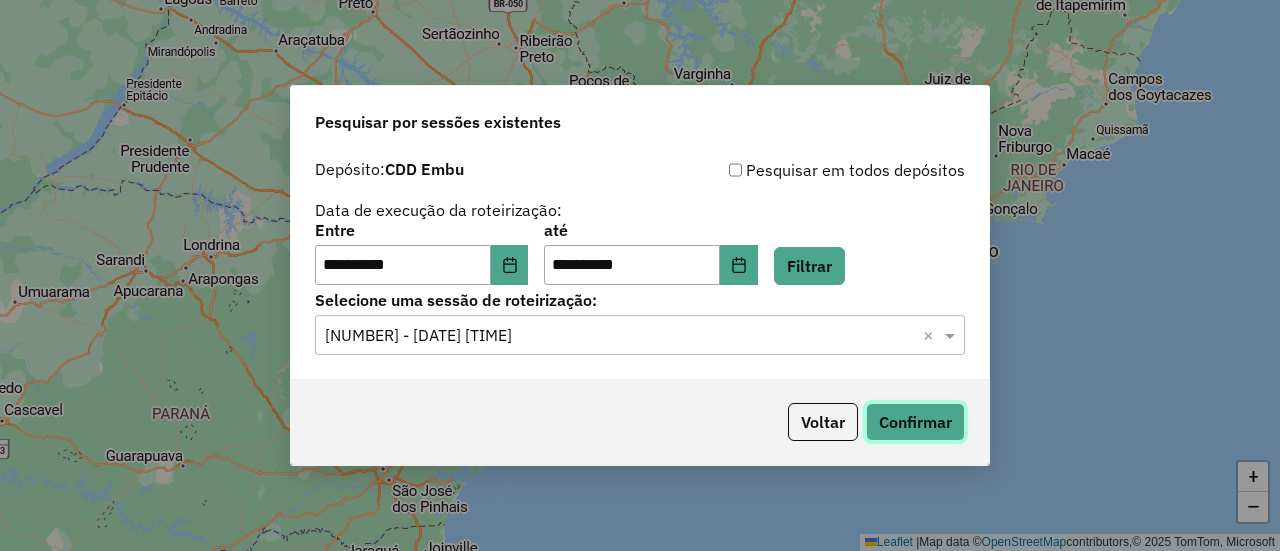 click on "Confirmar" 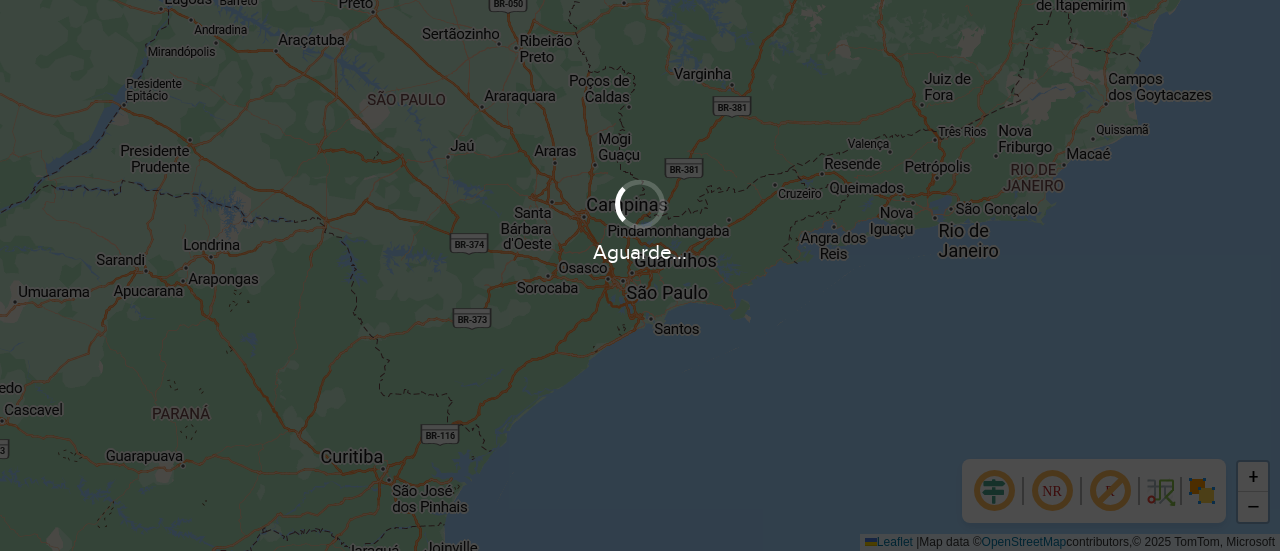 scroll, scrollTop: 0, scrollLeft: 0, axis: both 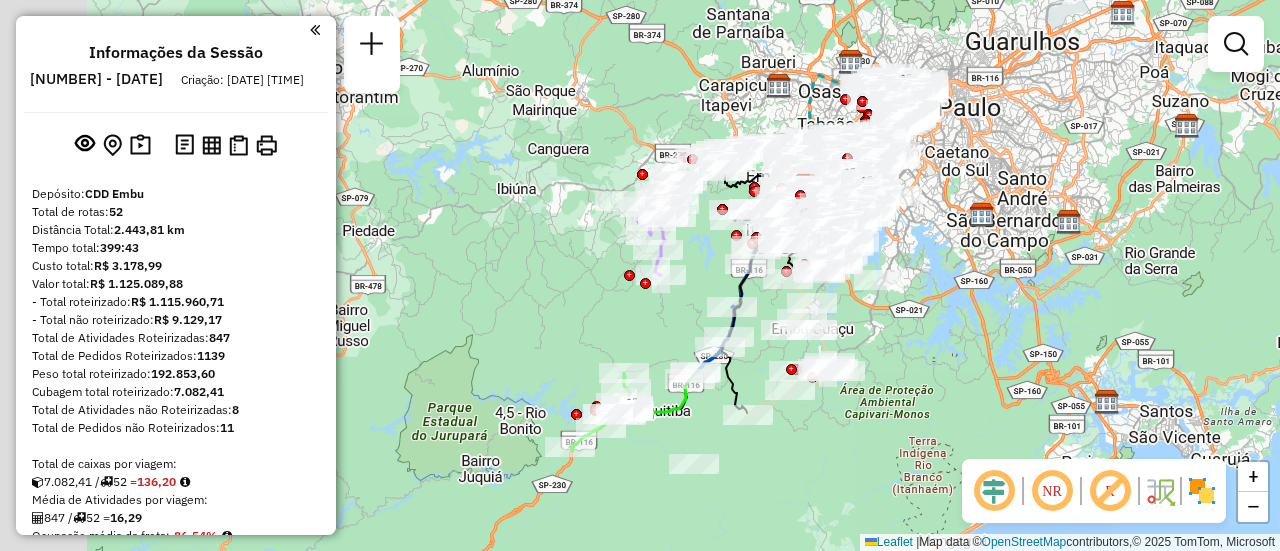 drag, startPoint x: 906, startPoint y: 307, endPoint x: 1042, endPoint y: 451, distance: 198.0707 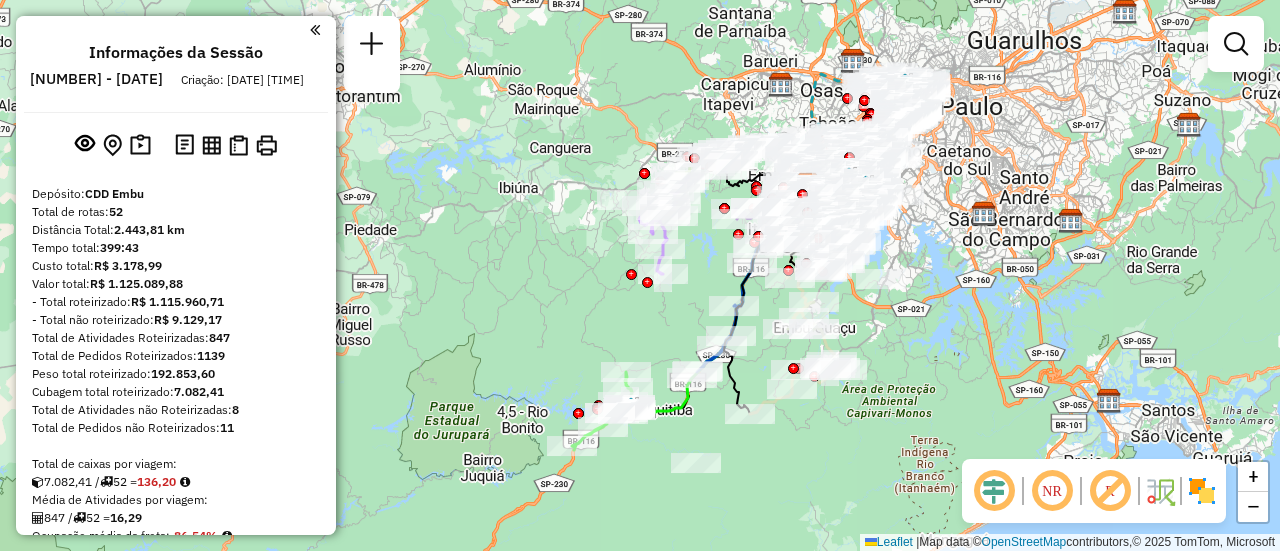 click 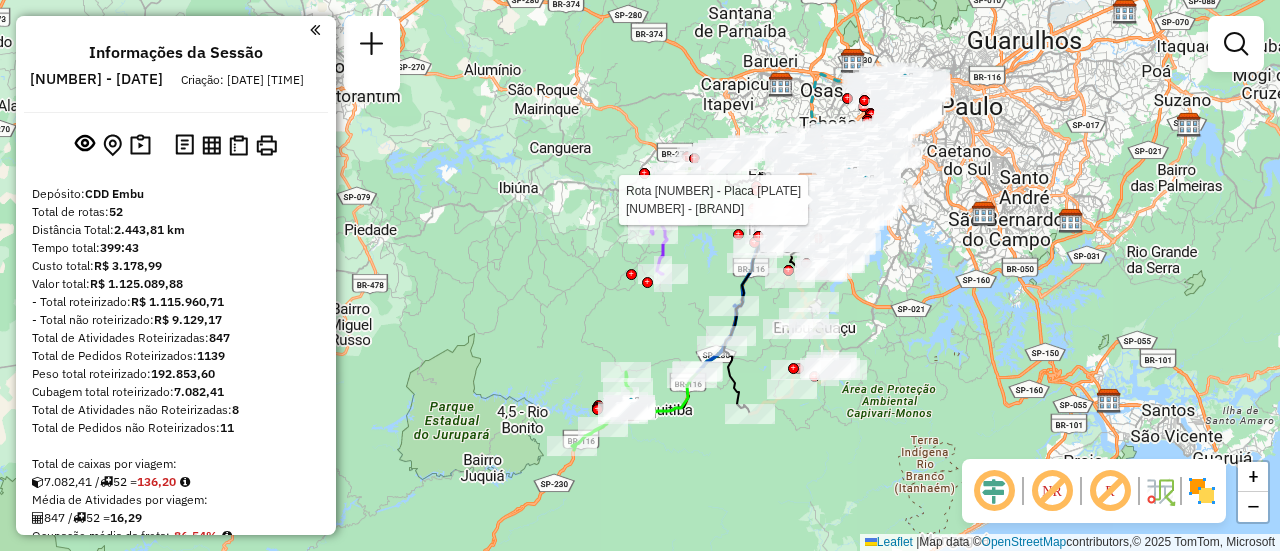 scroll, scrollTop: 5494, scrollLeft: 0, axis: vertical 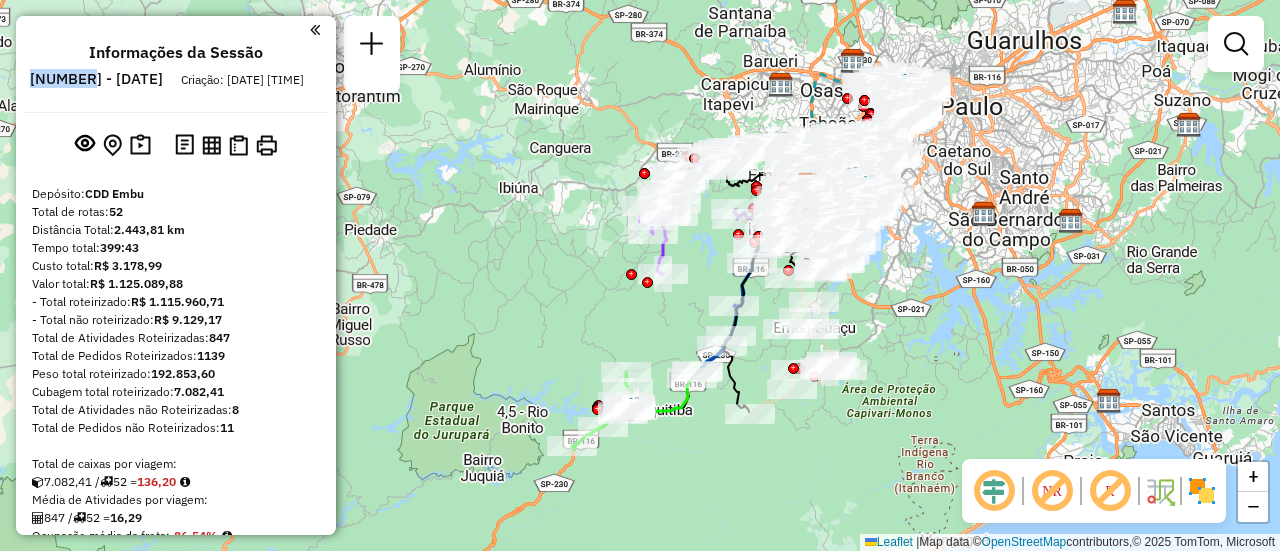 drag, startPoint x: 156, startPoint y: 79, endPoint x: 80, endPoint y: 82, distance: 76.05919 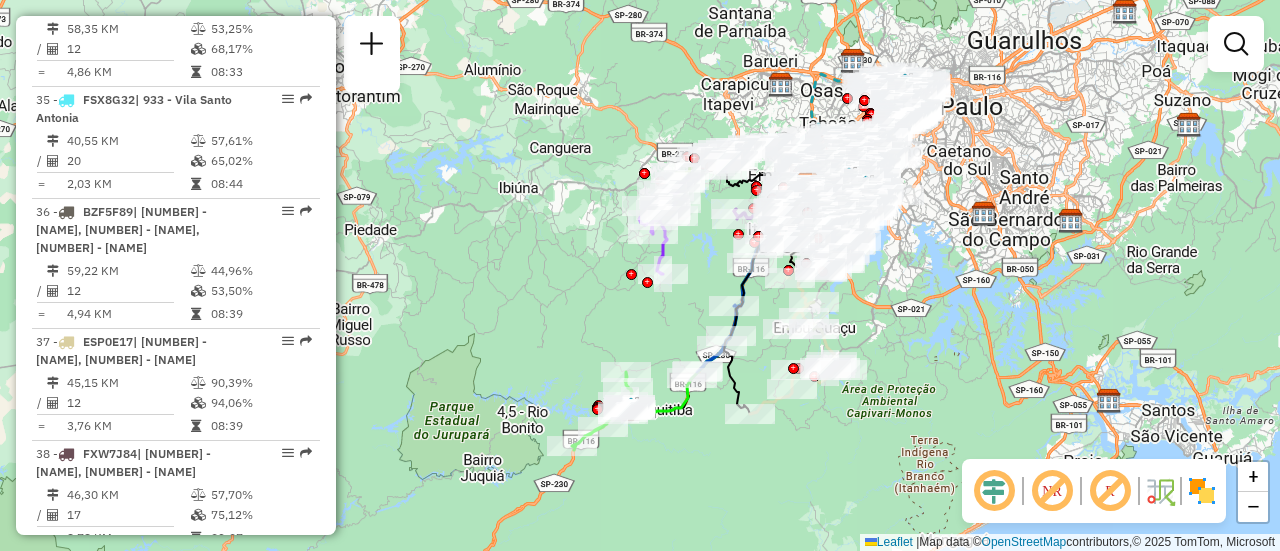 scroll, scrollTop: 4632, scrollLeft: 0, axis: vertical 